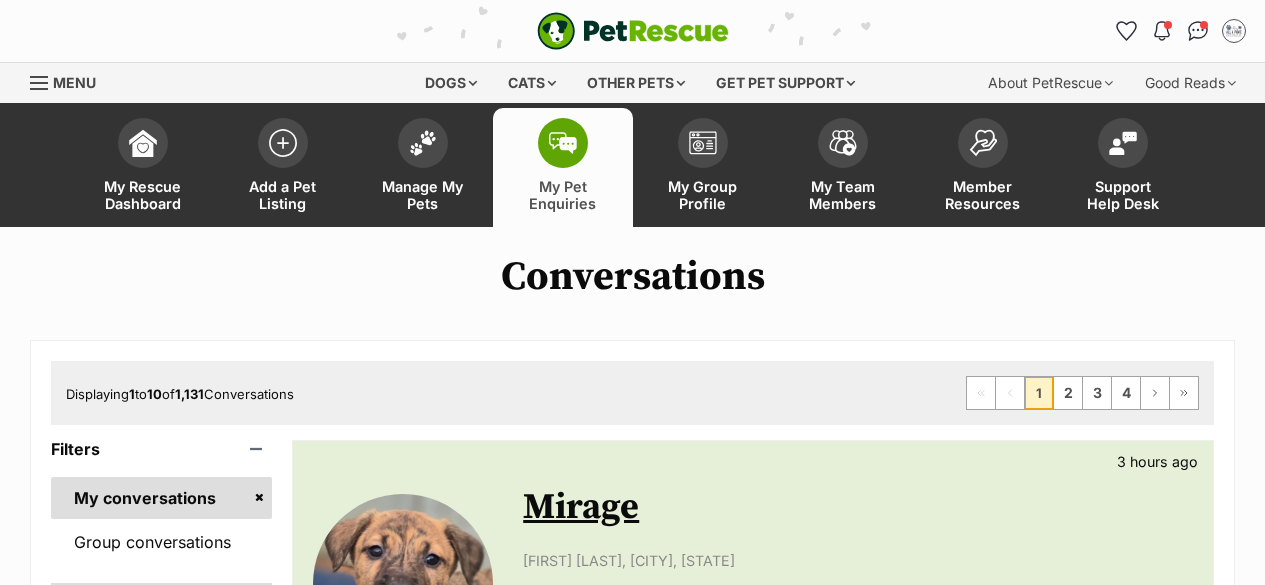 scroll, scrollTop: 400, scrollLeft: 0, axis: vertical 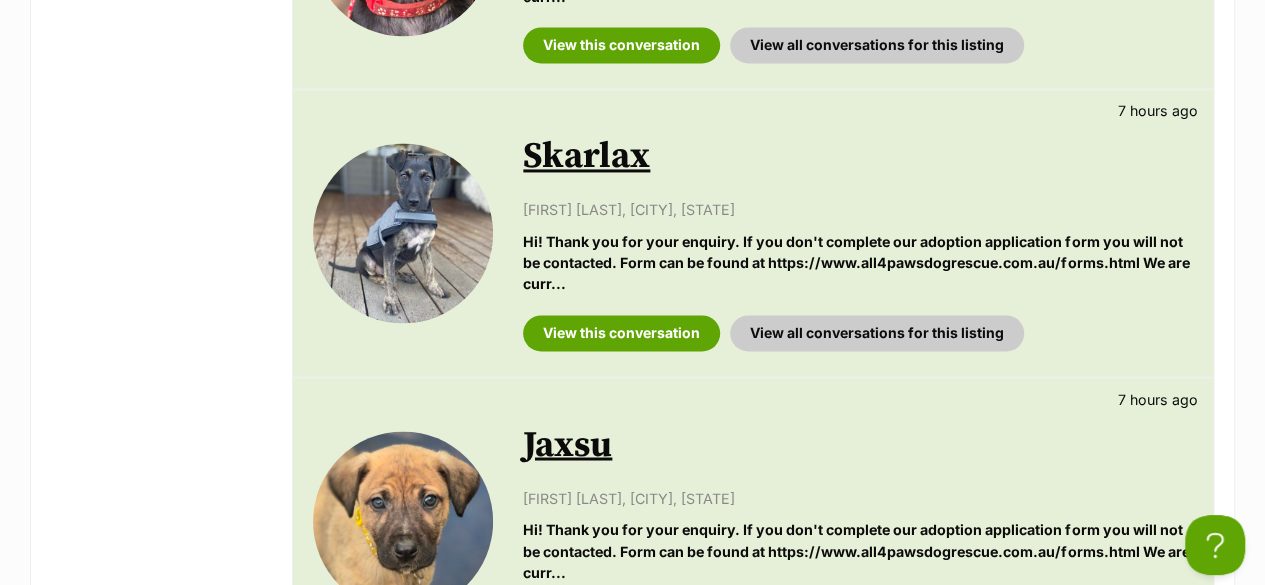 click on "Skarlax" at bounding box center [586, 156] 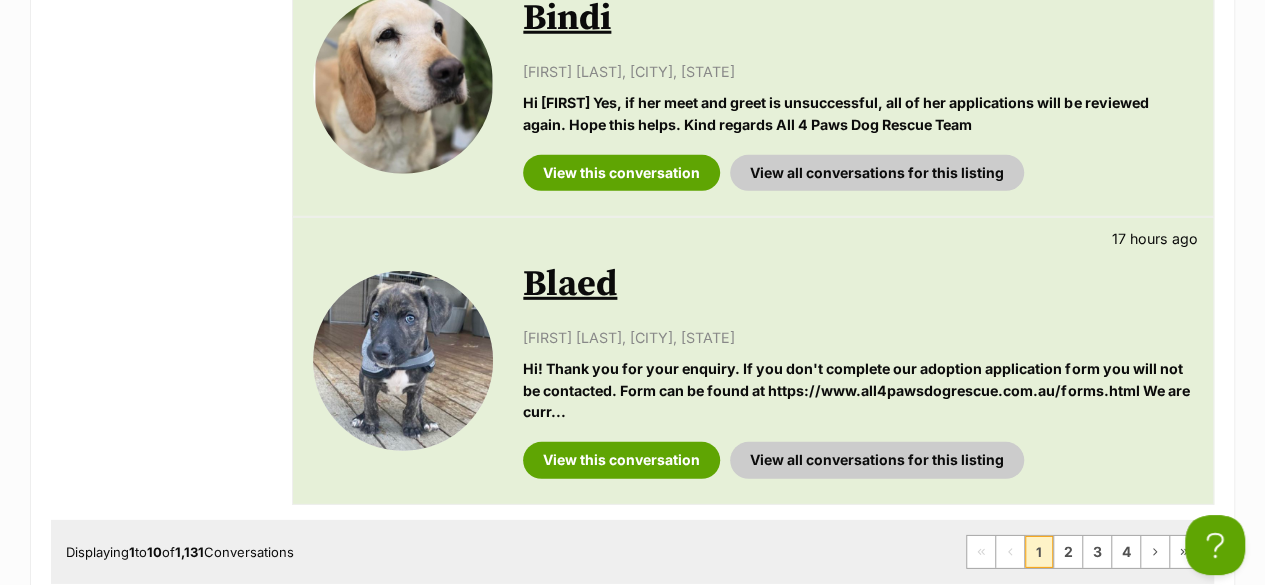 scroll, scrollTop: 2900, scrollLeft: 0, axis: vertical 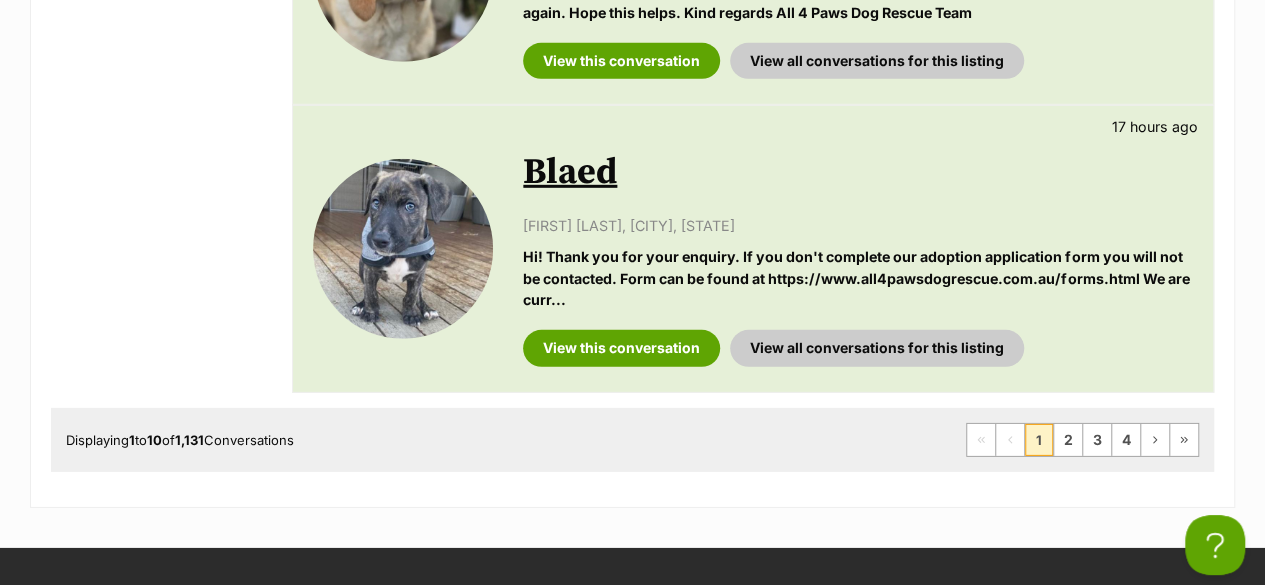 click on "Blaed" at bounding box center [570, 172] 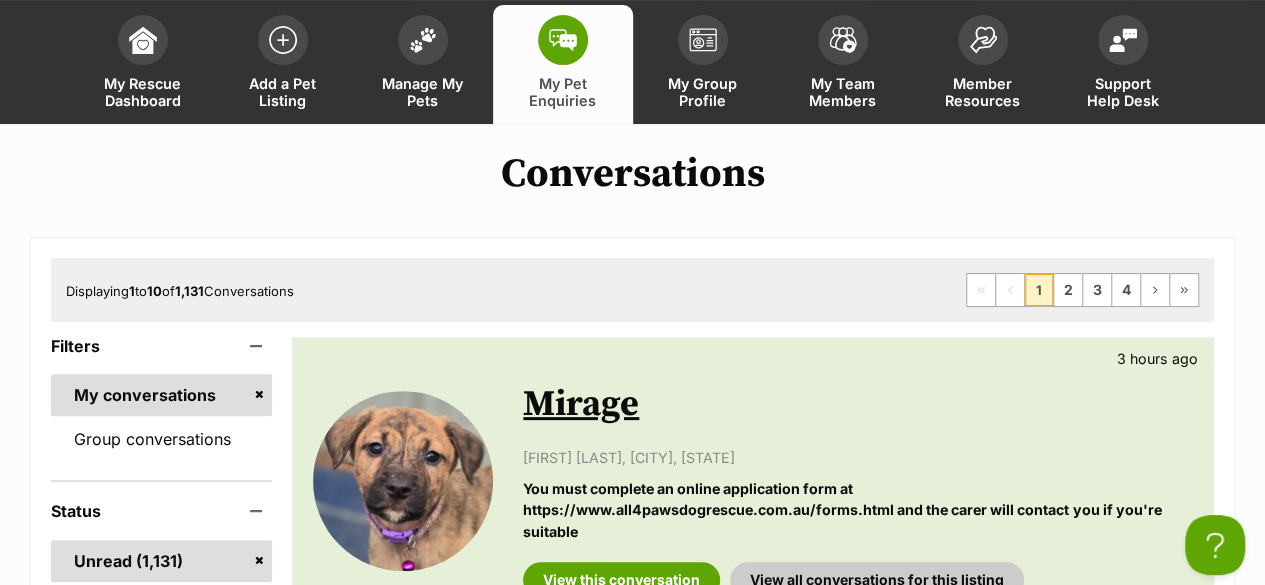 scroll, scrollTop: 100, scrollLeft: 0, axis: vertical 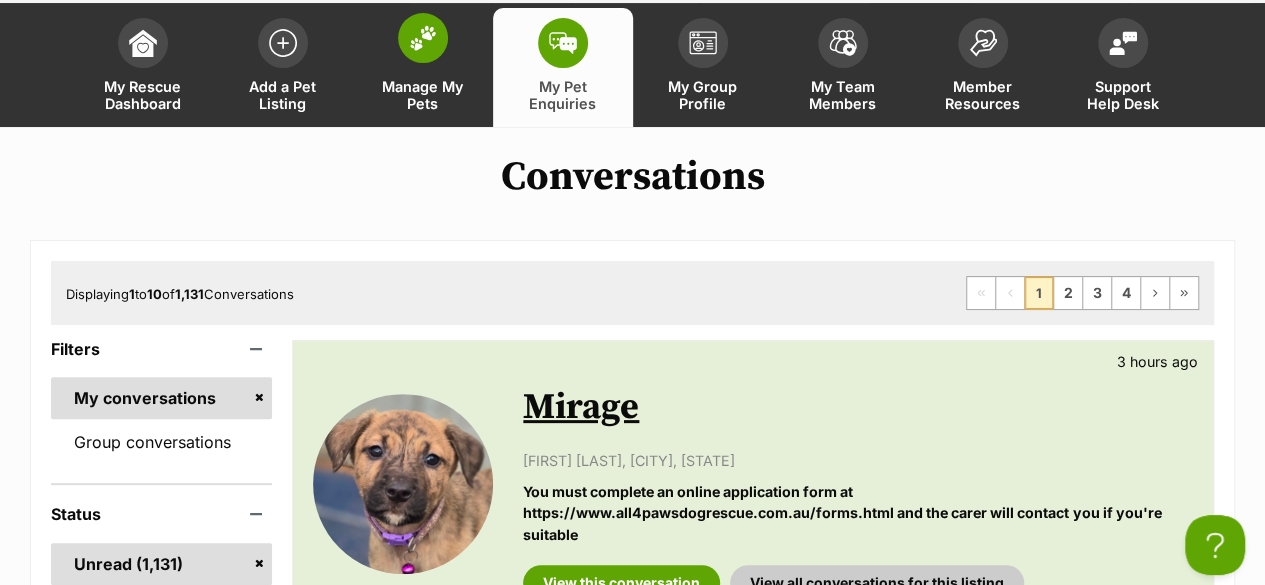 click on "Manage My Pets" at bounding box center (423, 95) 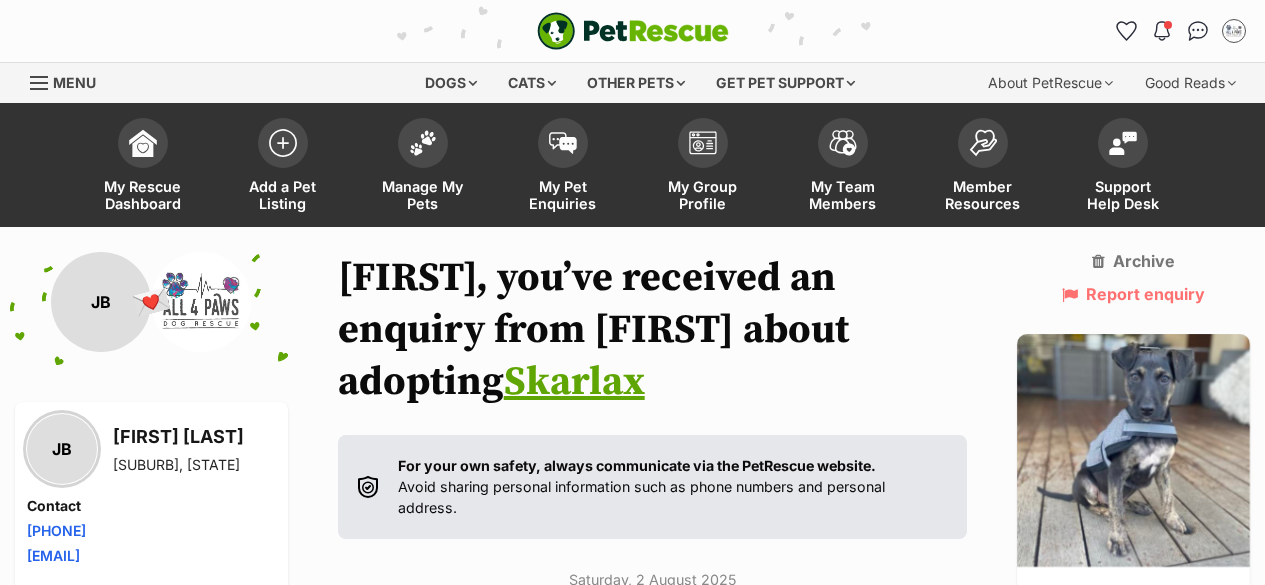scroll, scrollTop: 200, scrollLeft: 0, axis: vertical 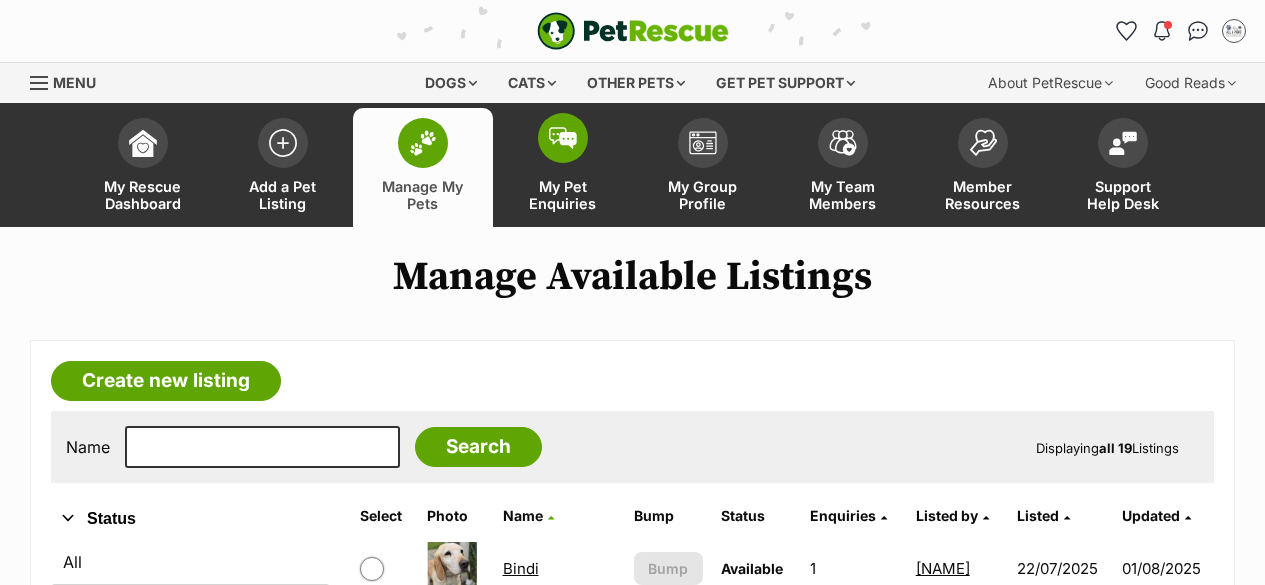 click on "My Pet Enquiries" at bounding box center [563, 167] 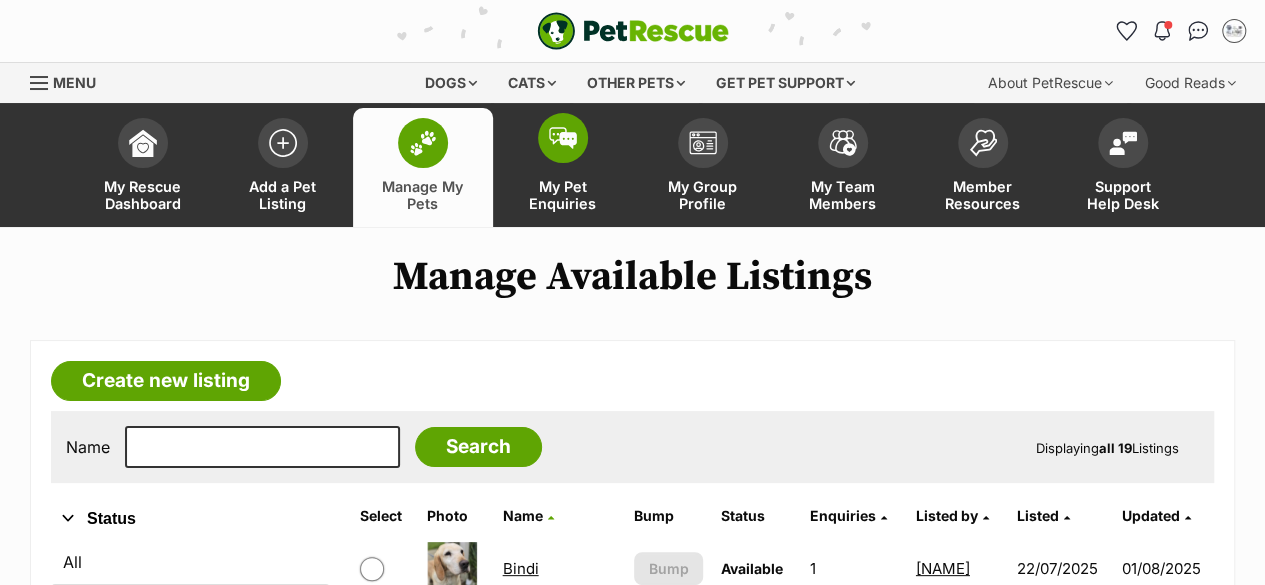 scroll, scrollTop: 0, scrollLeft: 0, axis: both 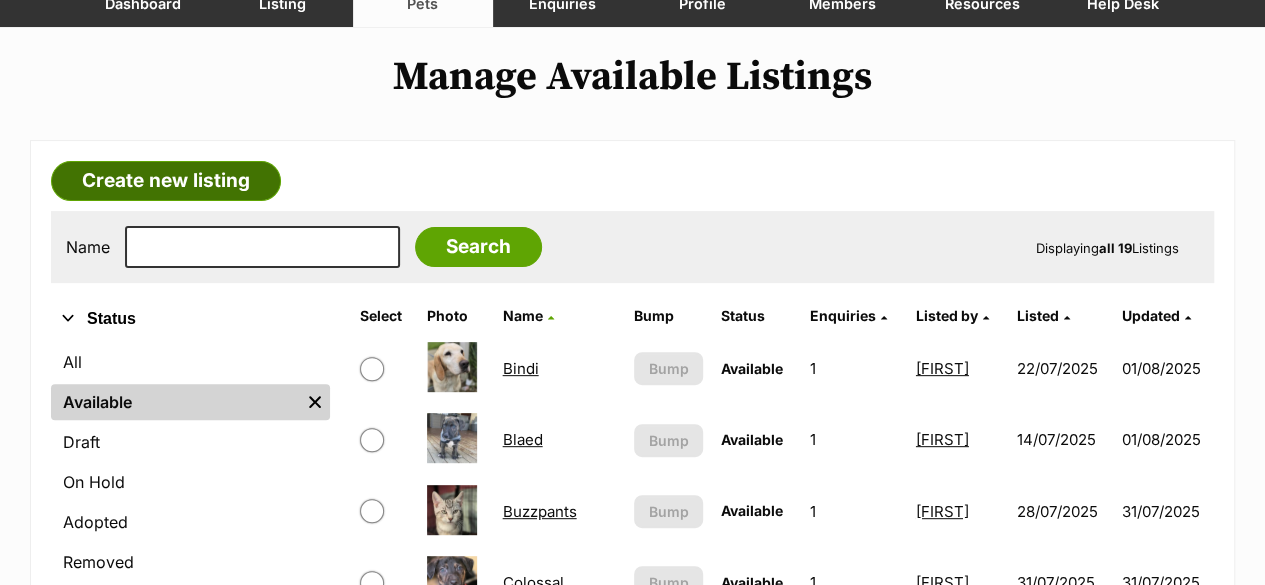click on "Create new listing" at bounding box center [166, 181] 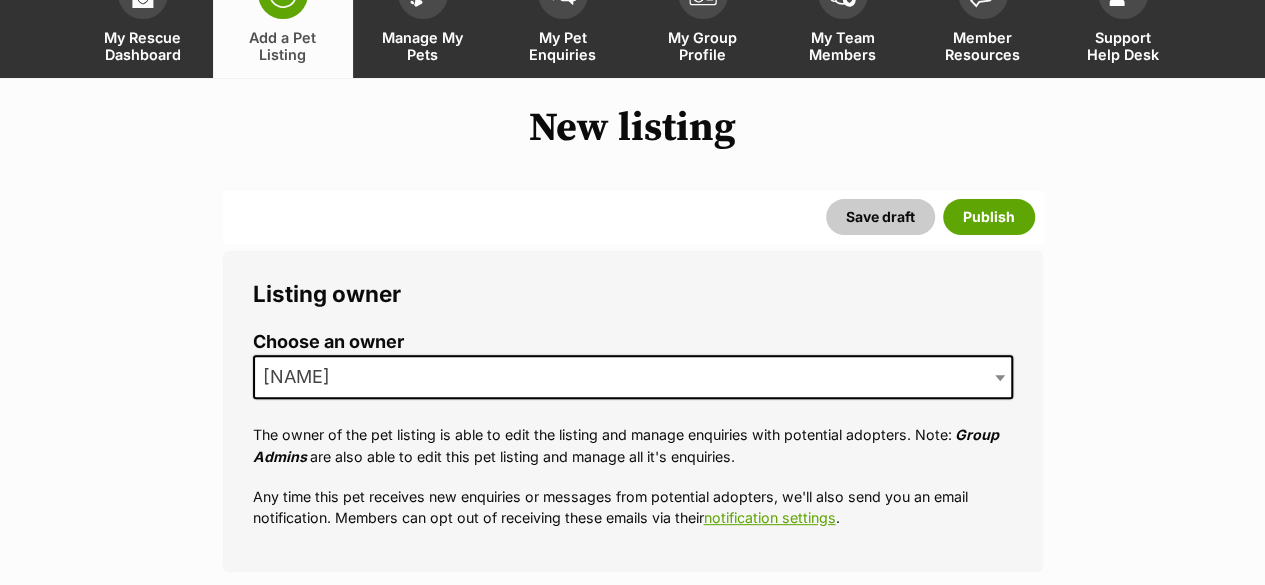 scroll, scrollTop: 0, scrollLeft: 0, axis: both 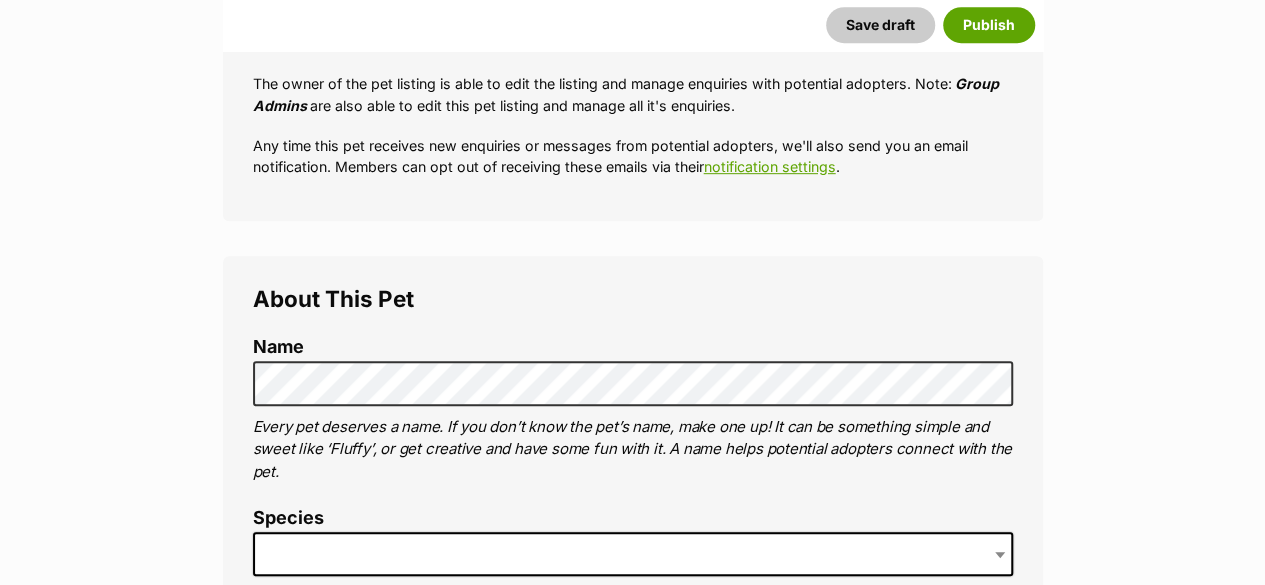 click at bounding box center (633, 554) 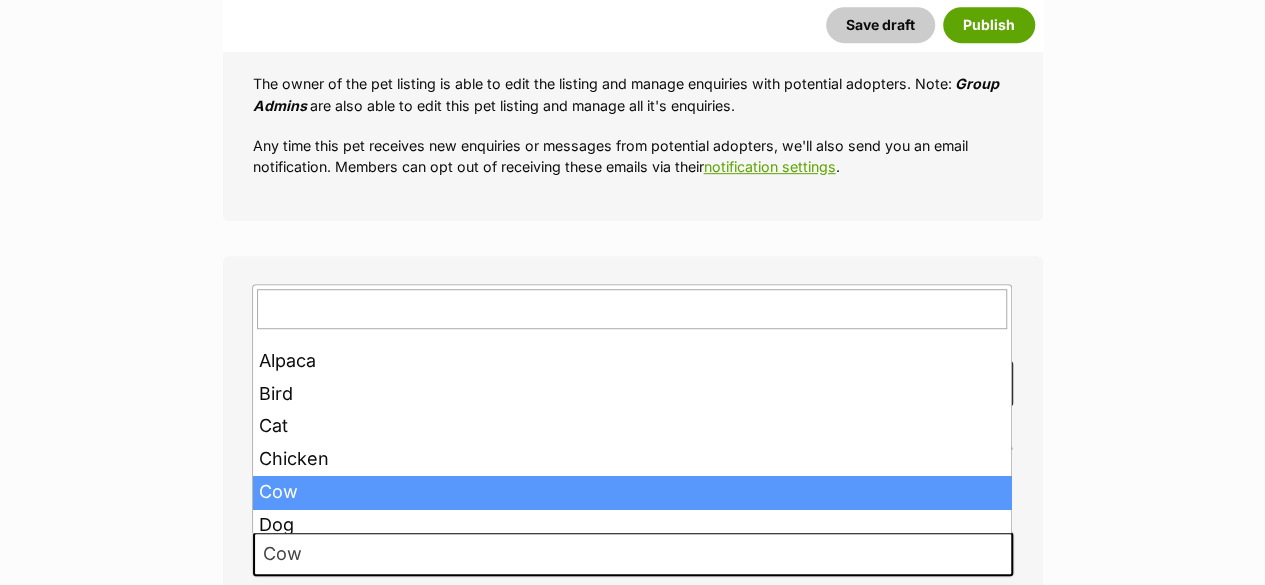 drag, startPoint x: 323, startPoint y: 549, endPoint x: 256, endPoint y: 547, distance: 67.02985 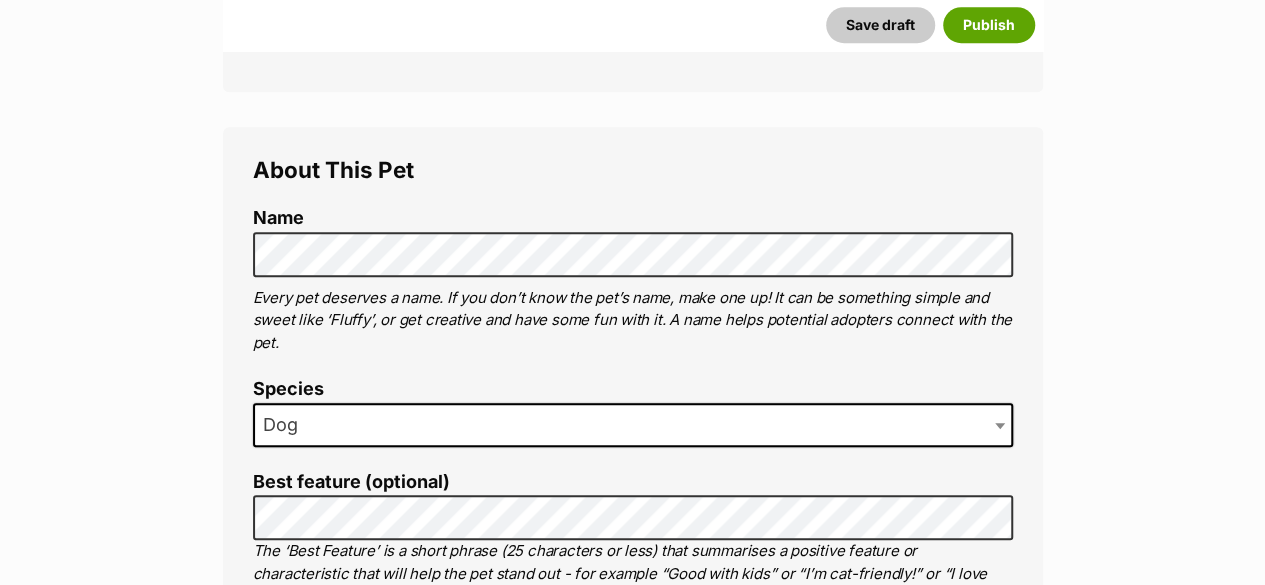 scroll, scrollTop: 800, scrollLeft: 0, axis: vertical 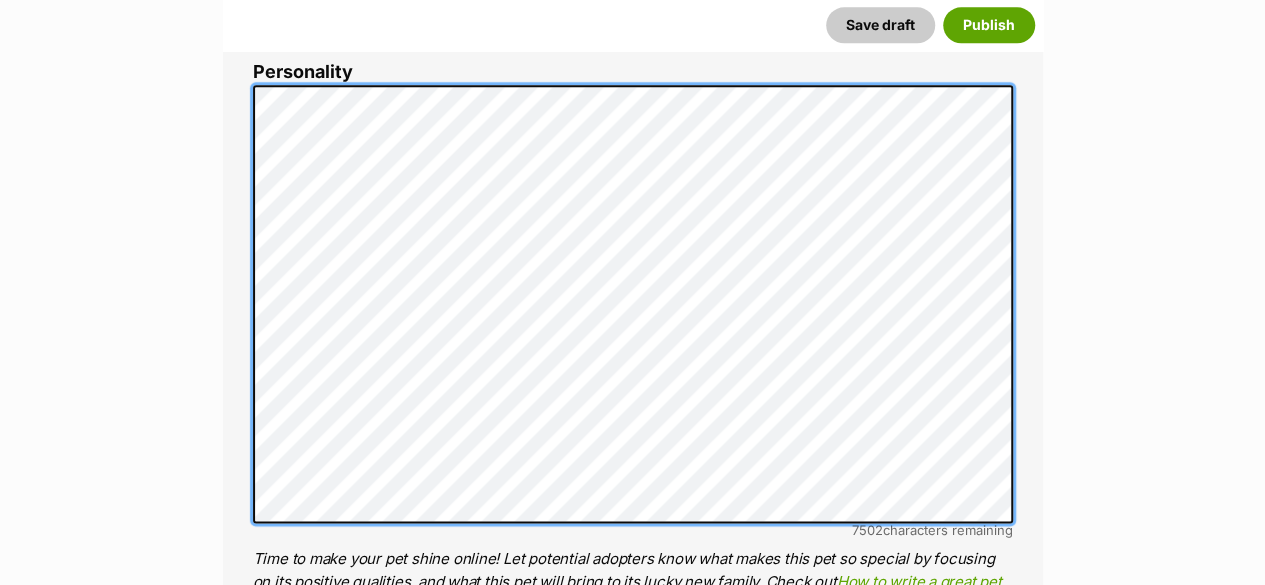 click on "About This Pet Name
Henlo there, it looks like you might be using the pet name field to indicate that this pet is now on hold - we recommend updating the status to on hold from the listing page instead!
Every pet deserves a name. If you don’t know the pet’s name, make one up! It can be something simple and sweet like ‘Fluffy’, or get creative and have some fun with it. A name helps potential adopters connect with the pet.
Species Dog
Best feature (optional)
The ‘Best Feature’ is a short phrase (25 characters or less) that summarises a positive feature or characteristic that will help the pet stand out - for example “Good with kids” or “I’m cat-friendly!” or “I love the car” etc. This appears below the pet’s name in the search results, and on the pet’s profile page.
Personality 7502  characters remaining
How to write a great pet profile  for more tips and our  Pet Listing Rules  for more info.
Generate a profile using AI
Beta
." at bounding box center (633, 393) 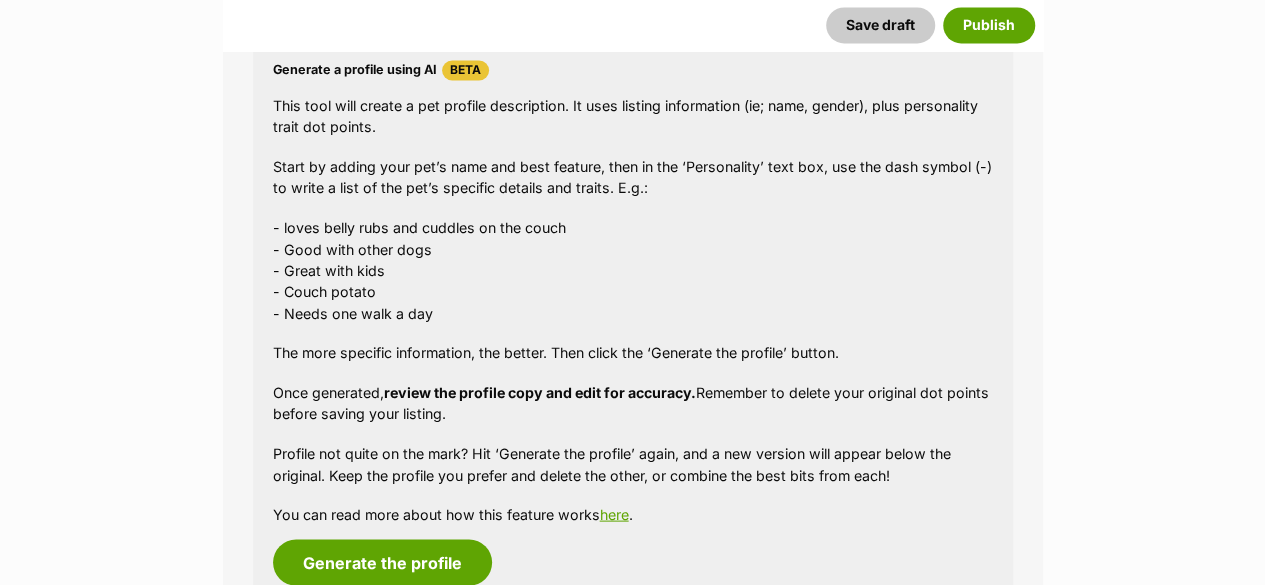 scroll, scrollTop: 2000, scrollLeft: 0, axis: vertical 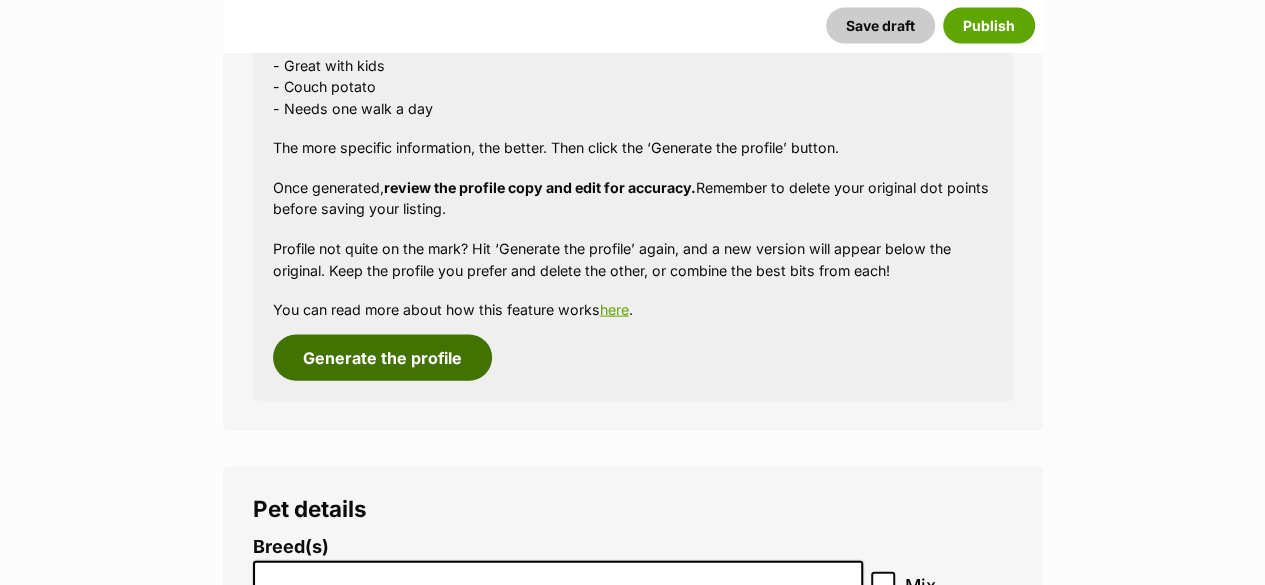 click on "Generate the profile" at bounding box center [382, 358] 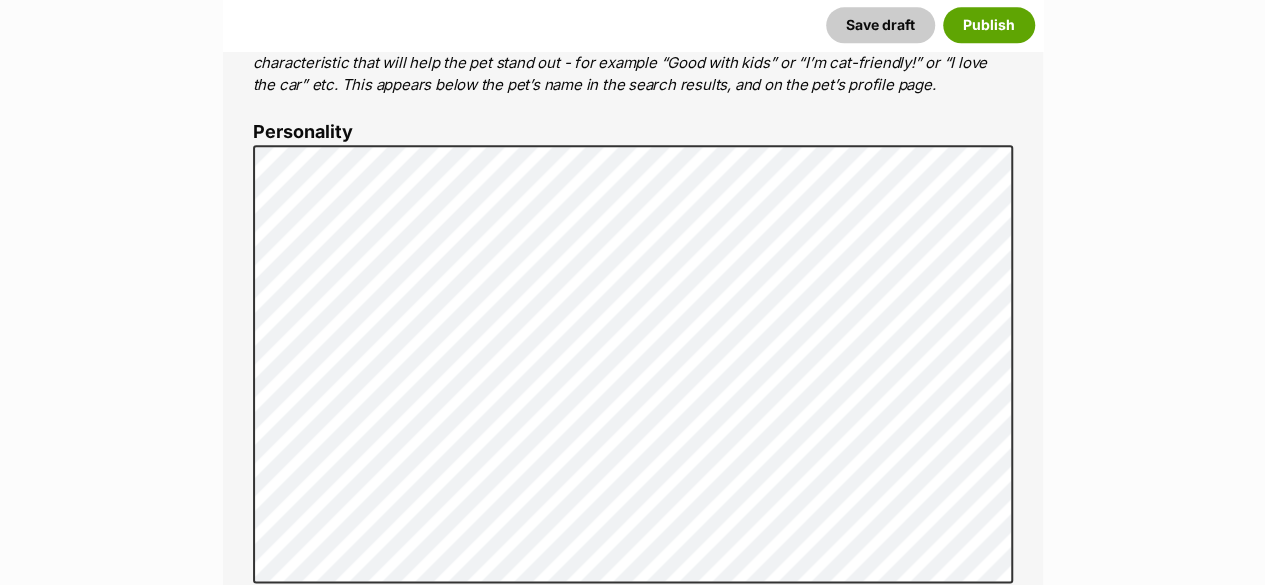scroll, scrollTop: 1112, scrollLeft: 0, axis: vertical 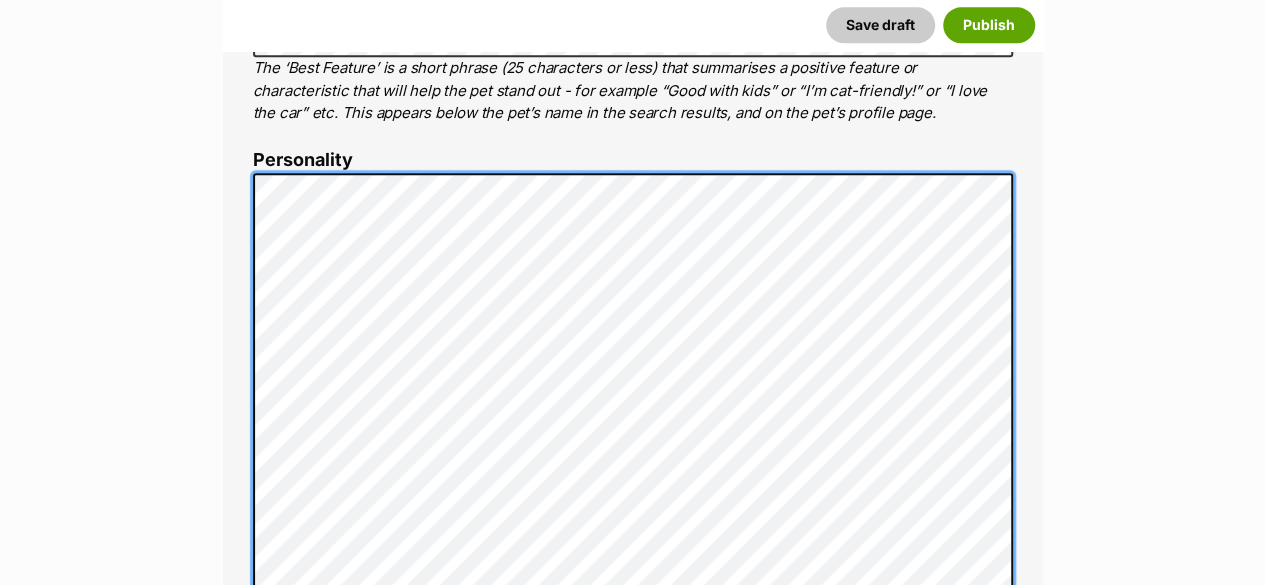 click on "New listing
Listing owner Choose an owner Maryanne
The owner of the pet listing is able to edit the listing and manage enquiries with potential adopters. Note:
Group Admins
are also able to edit this pet listing and manage all it's enquiries.
Any time this pet receives new enquiries or messages from potential adopters, we'll also send you an email notification. Members can opt out of receiving these emails via their
notification settings .
About This Pet Name
Henlo there, it looks like you might be using the pet name field to indicate that this pet is now on hold - we recommend updating the status to on hold from the listing page instead!
Every pet deserves a name. If you don’t know the pet’s name, make one up! It can be something simple and sweet like ‘Fluffy’, or get creative and have some fun with it. A name helps potential adopters connect with the pet.
Species Dog
Best feature (optional)
Personality 7423  characters remaining
Beta" at bounding box center (632, 2869) 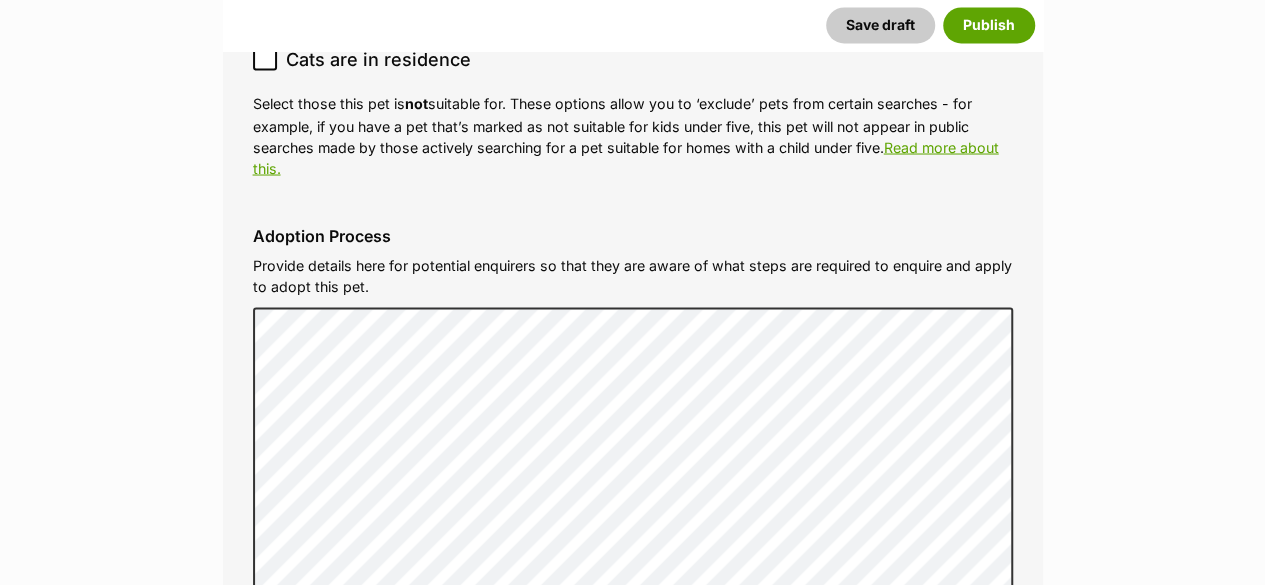 scroll, scrollTop: 5612, scrollLeft: 0, axis: vertical 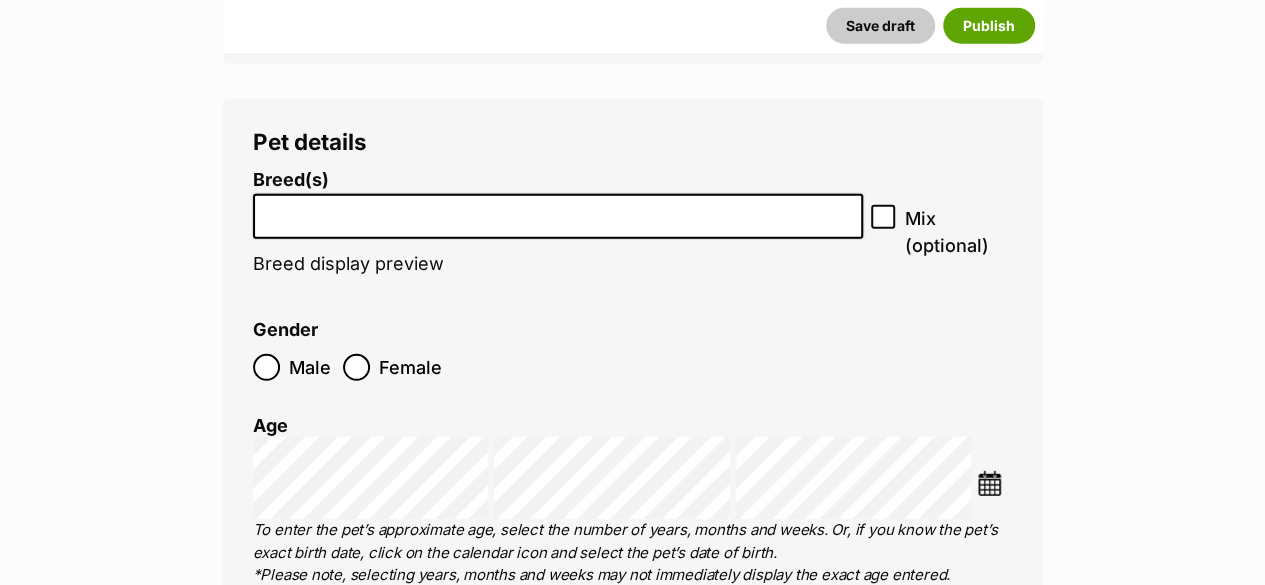 click at bounding box center [558, 211] 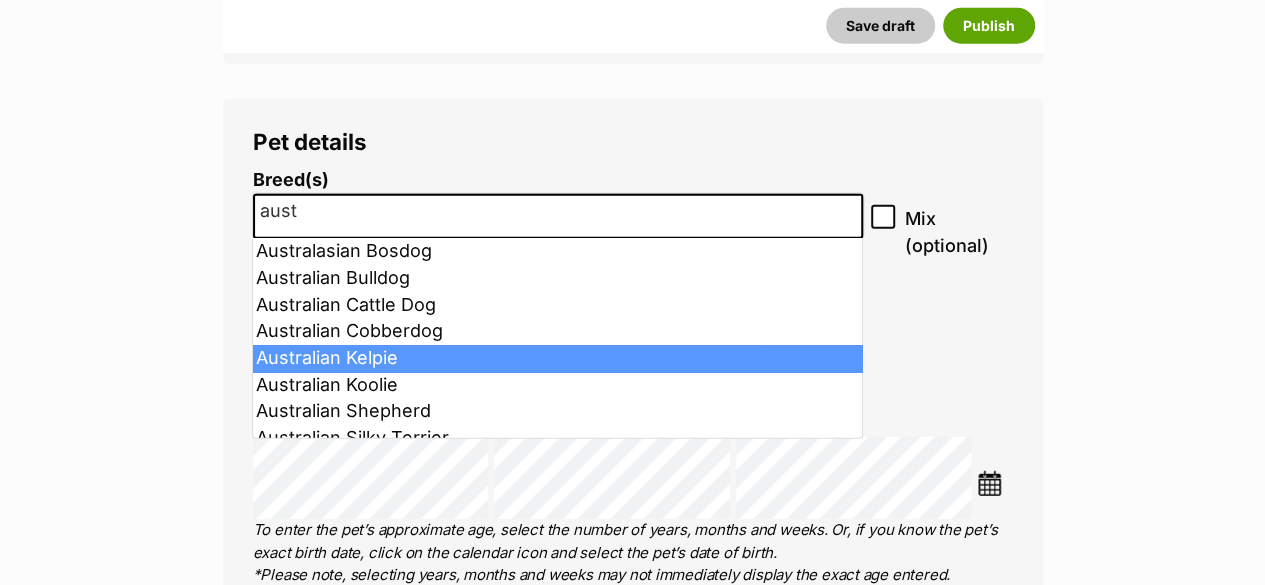 type on "aust" 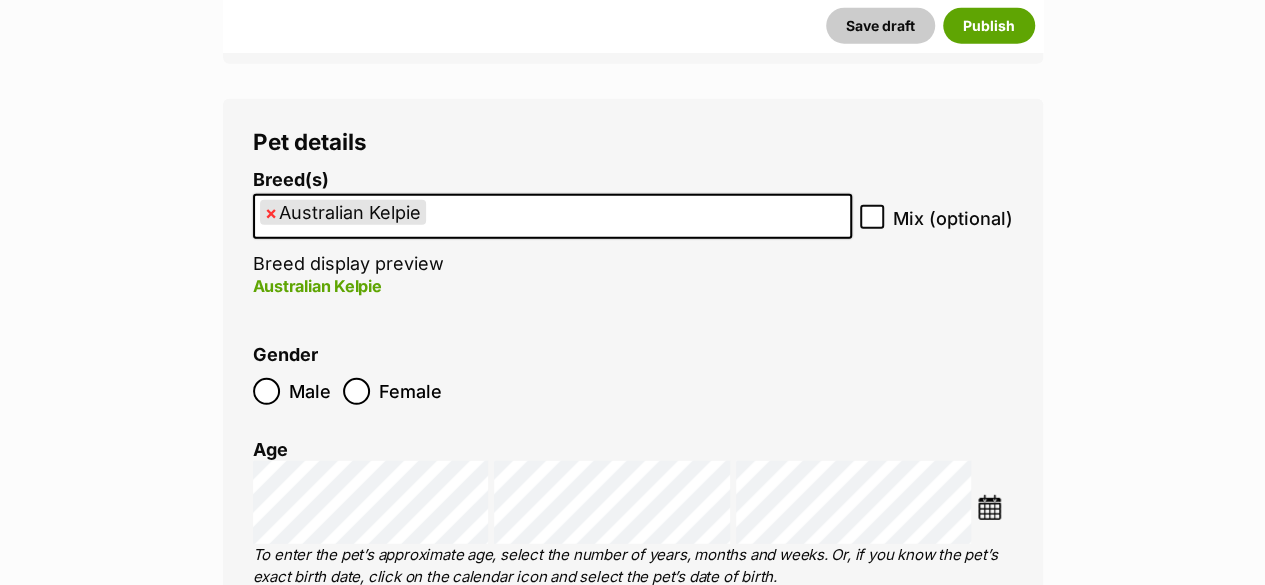 click at bounding box center (989, 507) 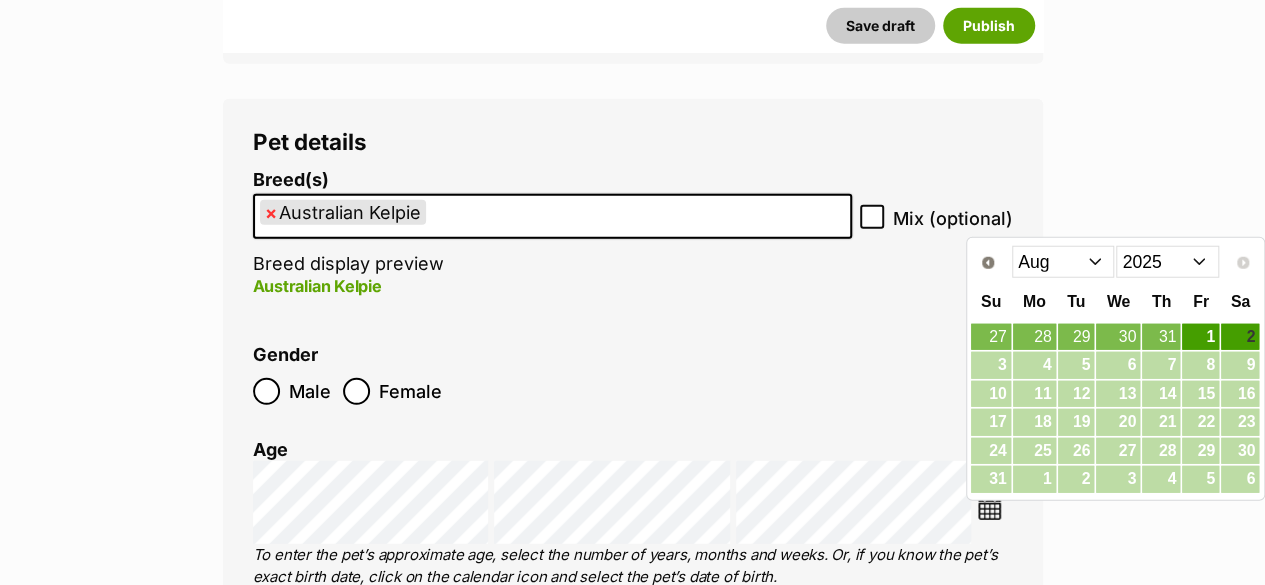 click on "2015 2016 2017 2018 2019 2020 2021 2022 2023 2024 2025" at bounding box center (1167, 262) 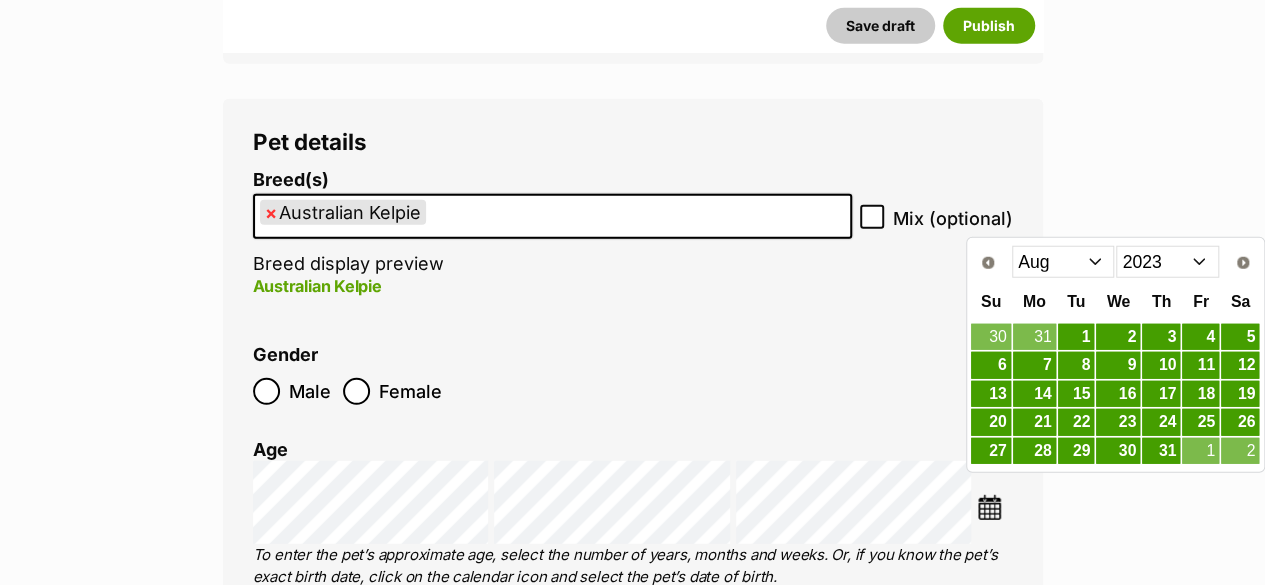 click on "Jan Feb Mar Apr May Jun Jul Aug Sep Oct Nov Dec" at bounding box center (1063, 262) 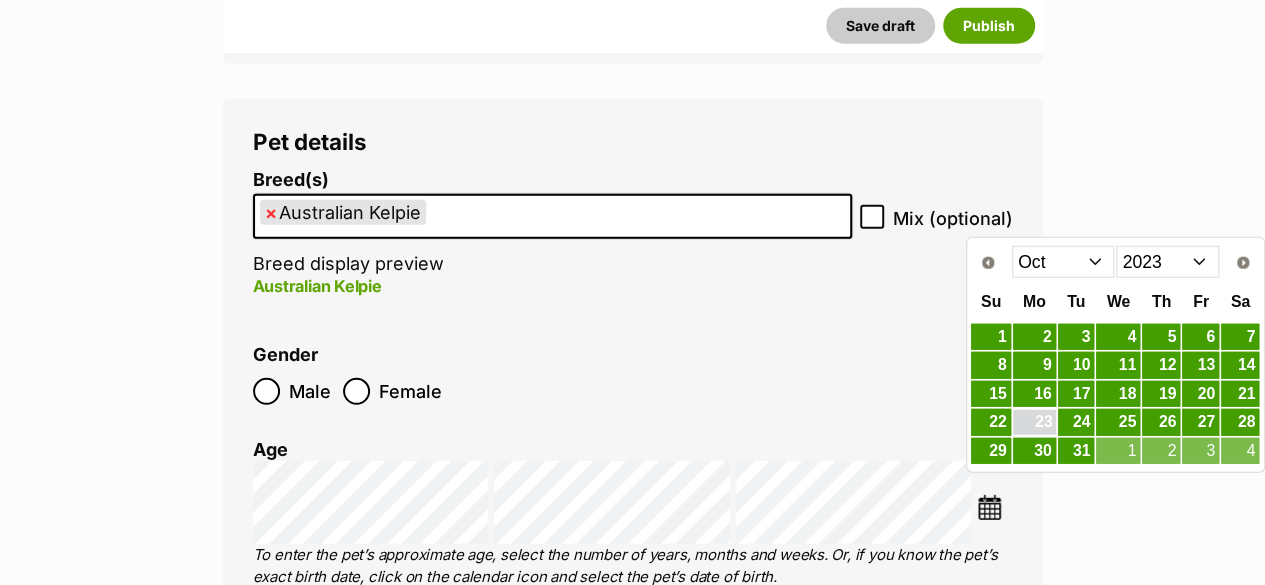 click on "23" at bounding box center (1034, 422) 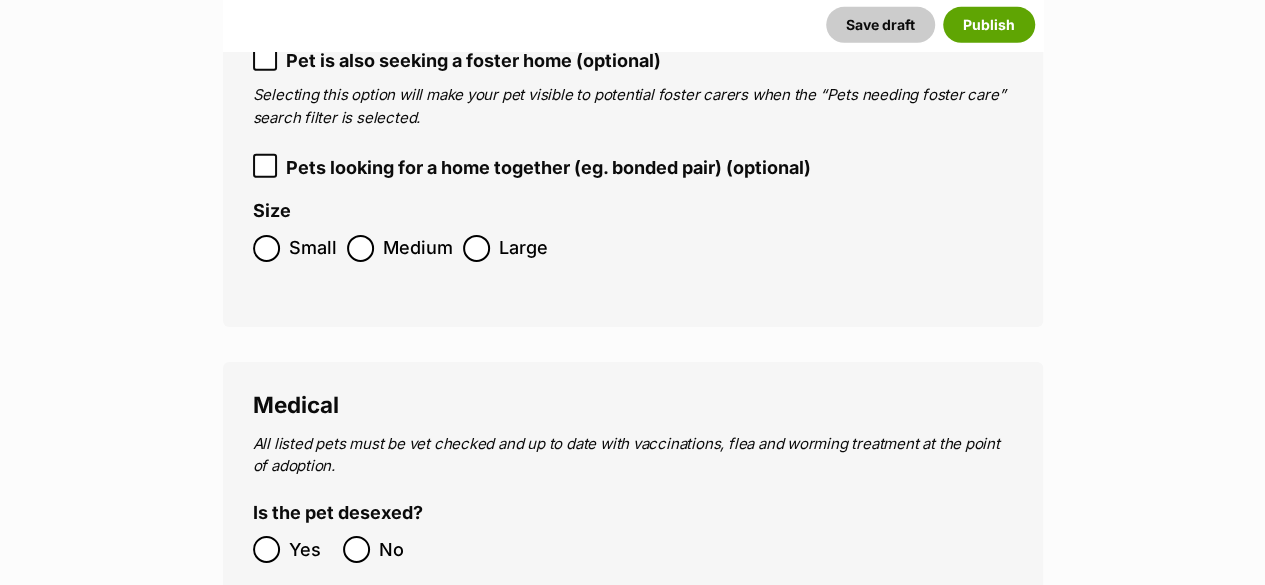 scroll, scrollTop: 3112, scrollLeft: 0, axis: vertical 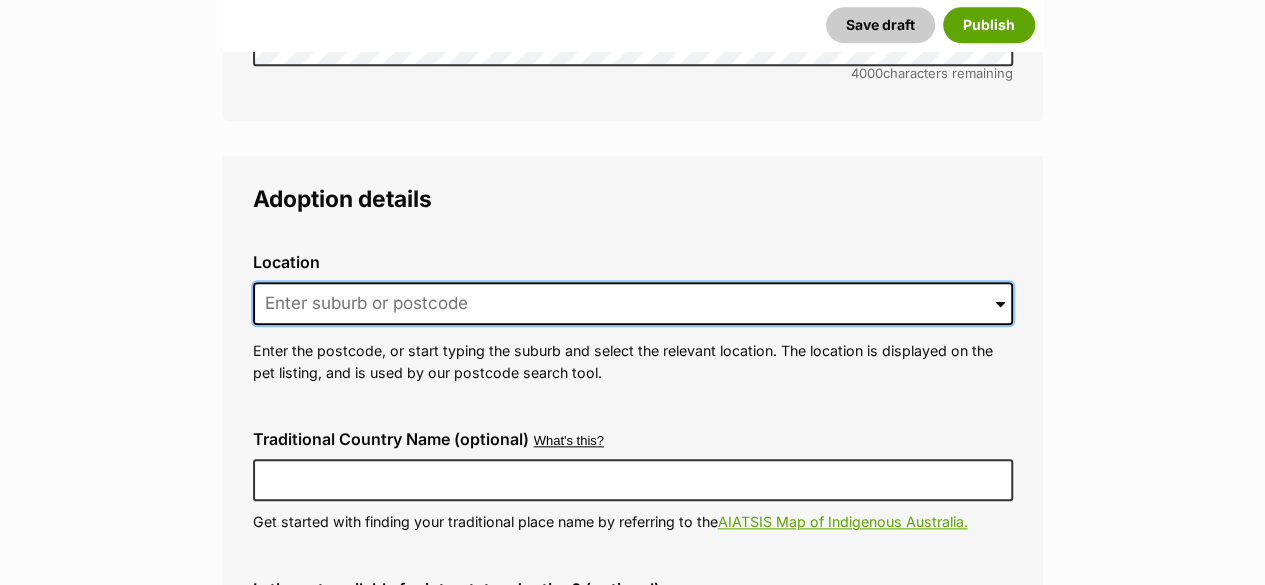 click at bounding box center (633, 304) 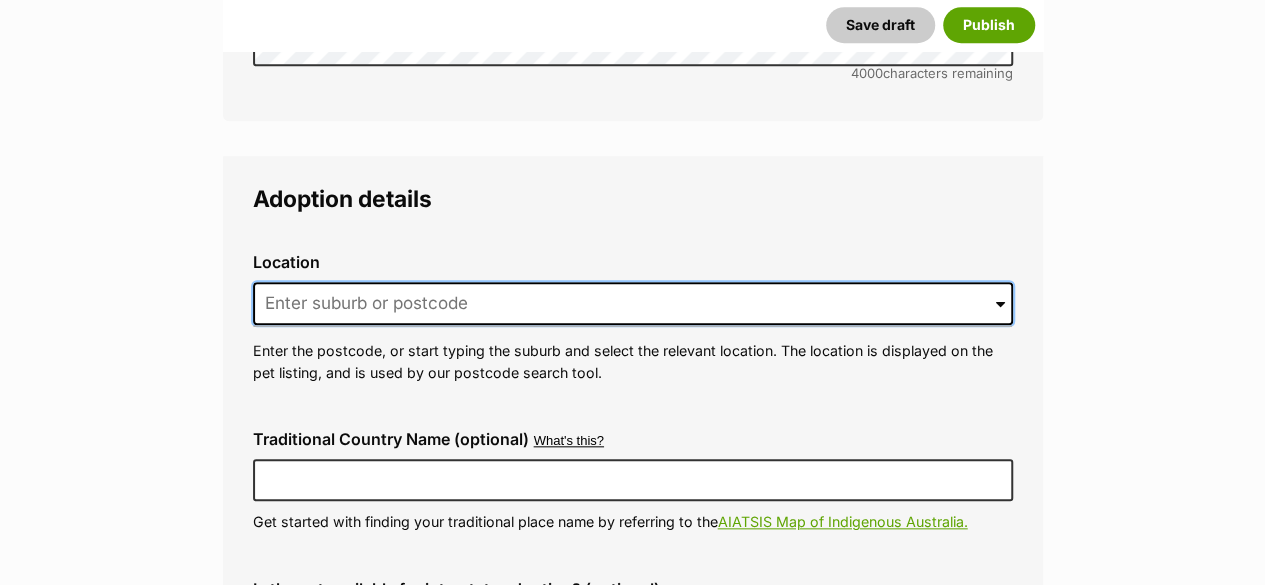 click at bounding box center [633, 304] 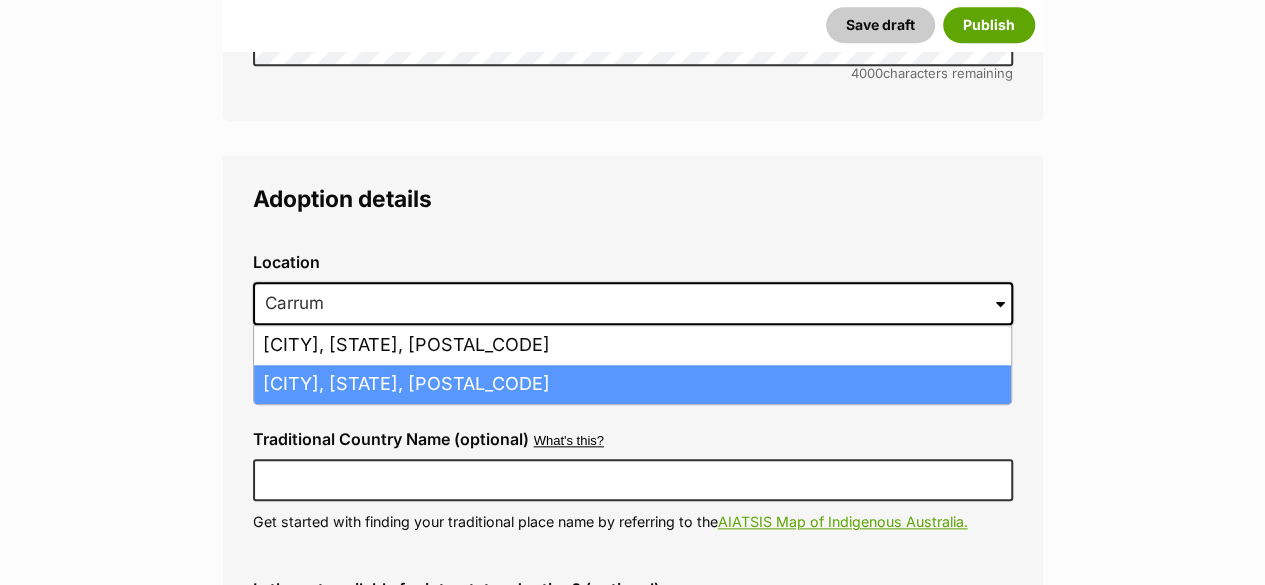 click on "Carrum Downs, Victoria, 3201" at bounding box center [632, 384] 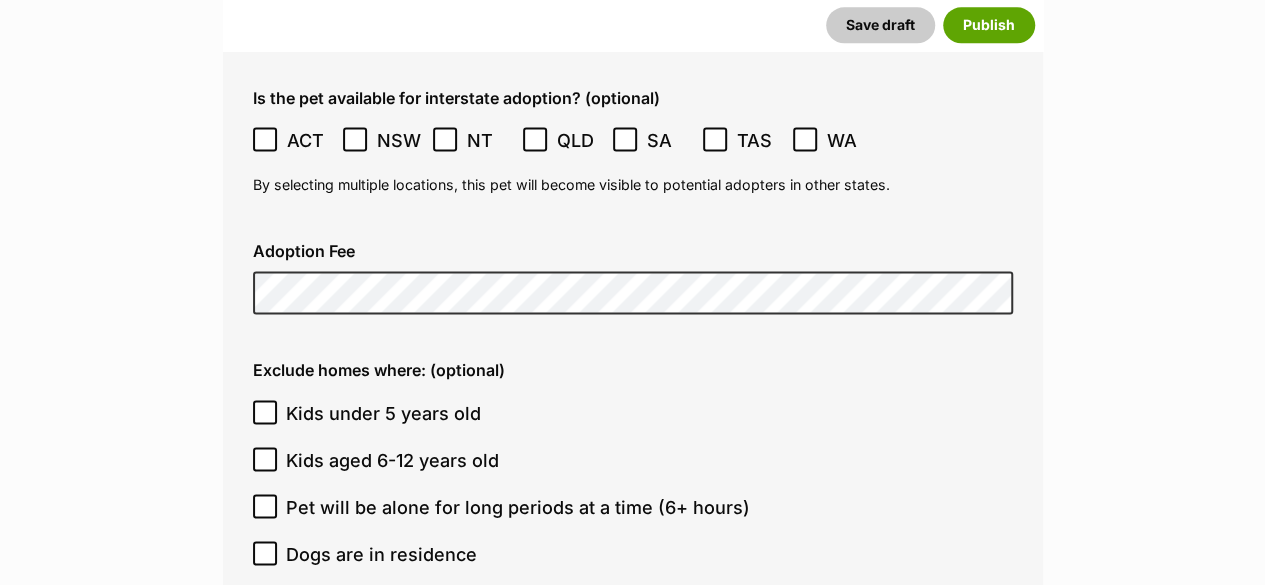 scroll, scrollTop: 5112, scrollLeft: 0, axis: vertical 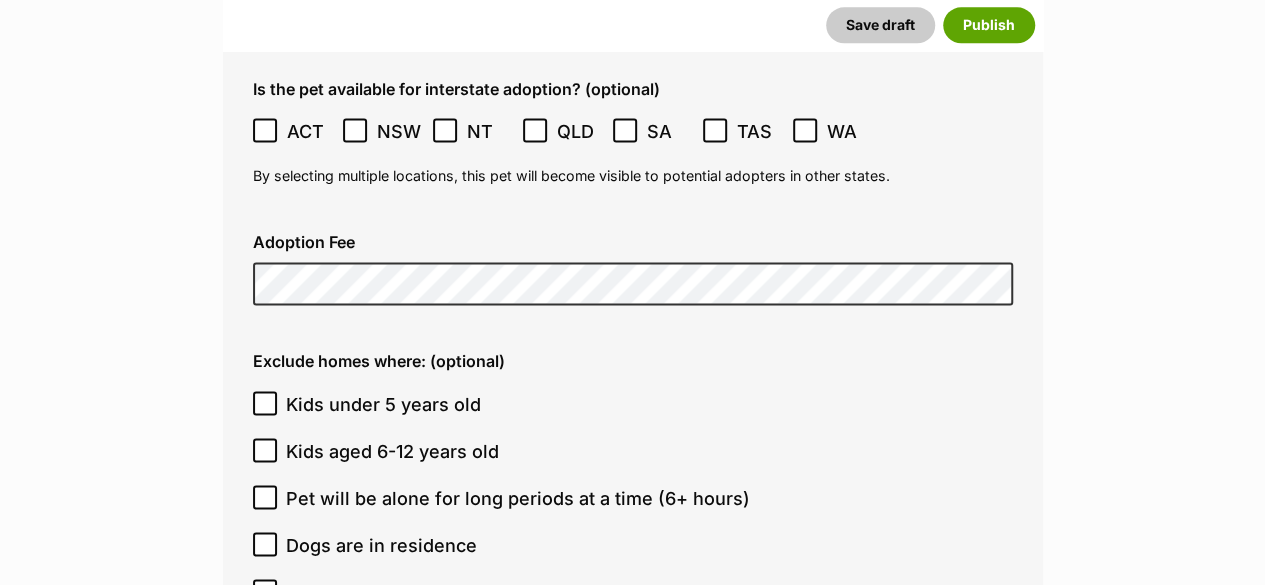 click on "Kids under 5 years old" at bounding box center (383, 404) 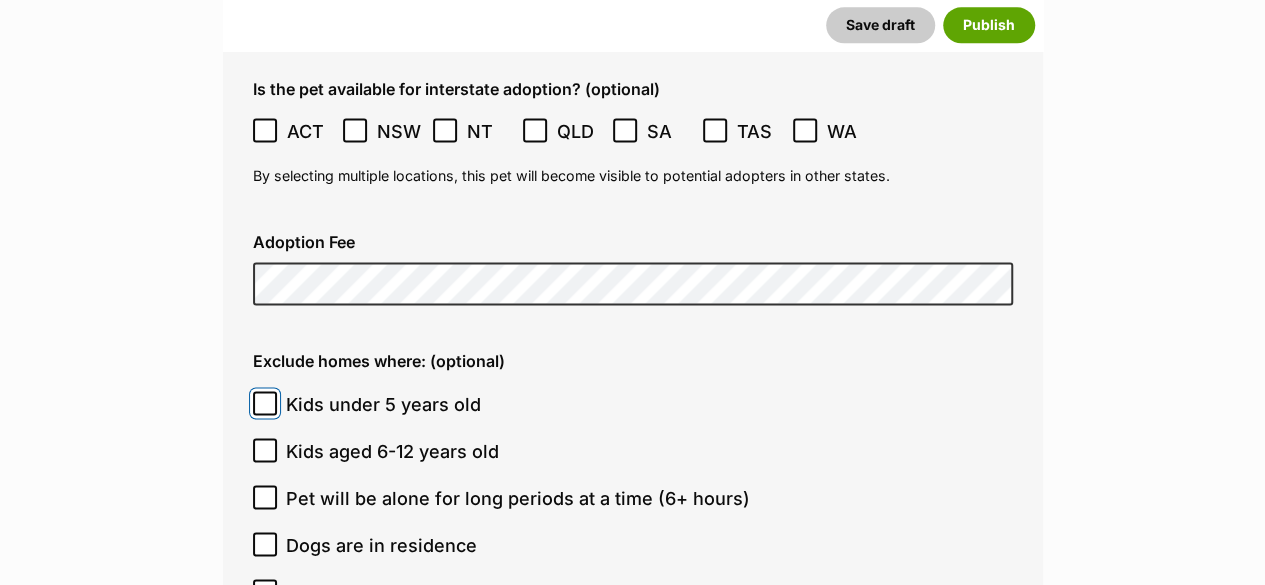 click on "Kids under 5 years old" at bounding box center [265, 403] 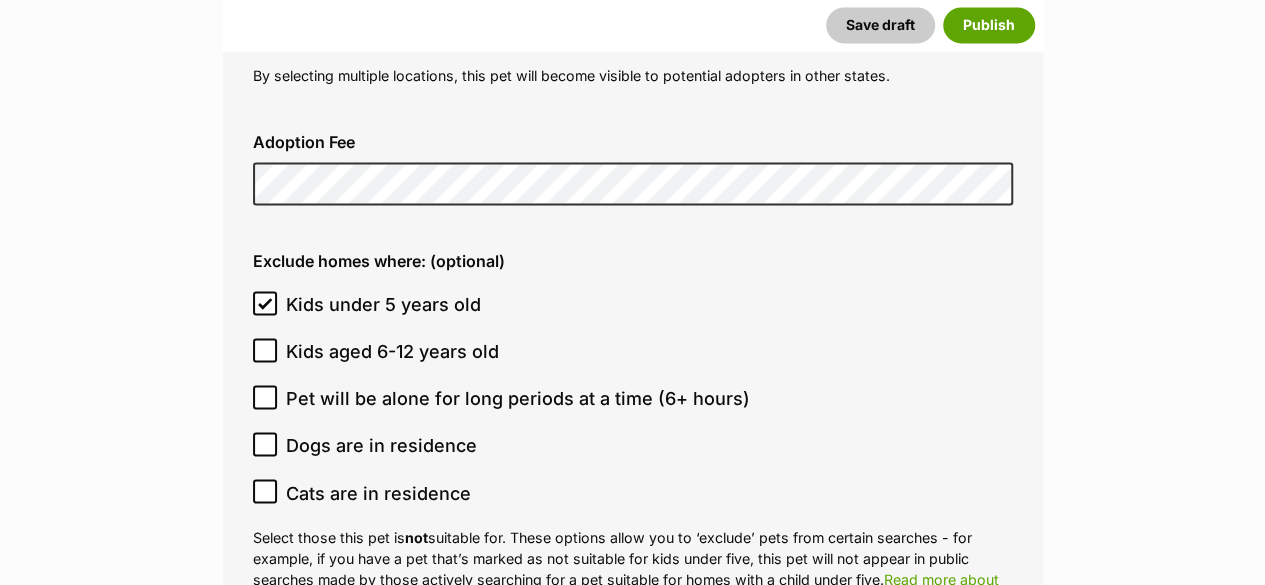 click on "Pet will be alone for long periods at a time (6+ hours)" at bounding box center (518, 398) 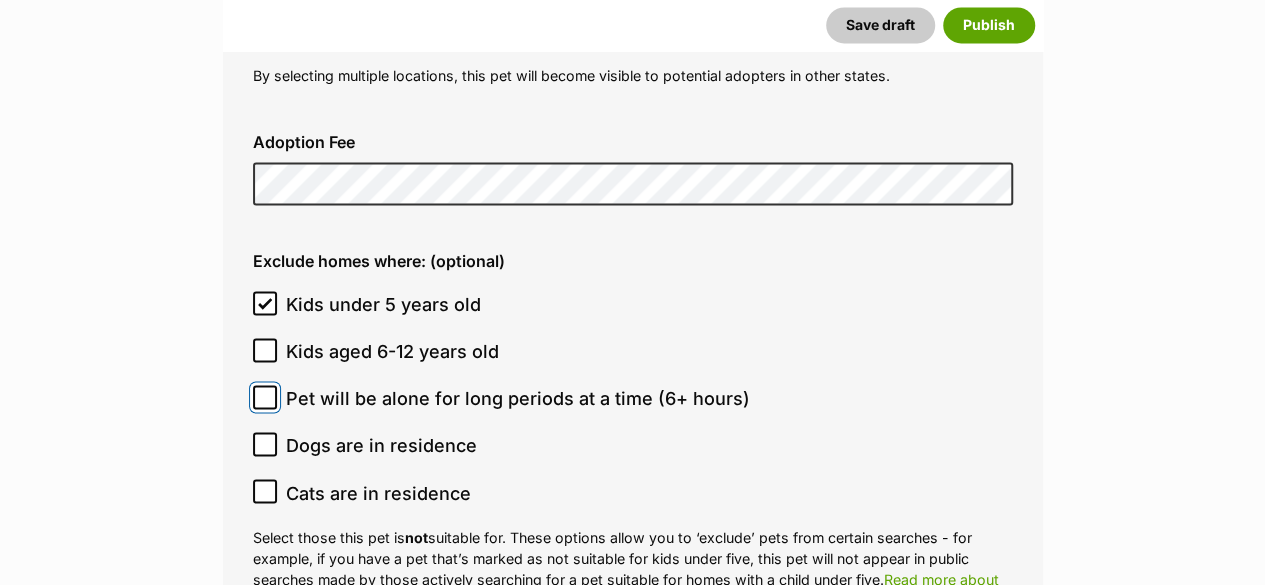 click on "Pet will be alone for long periods at a time (6+ hours)" at bounding box center (265, 397) 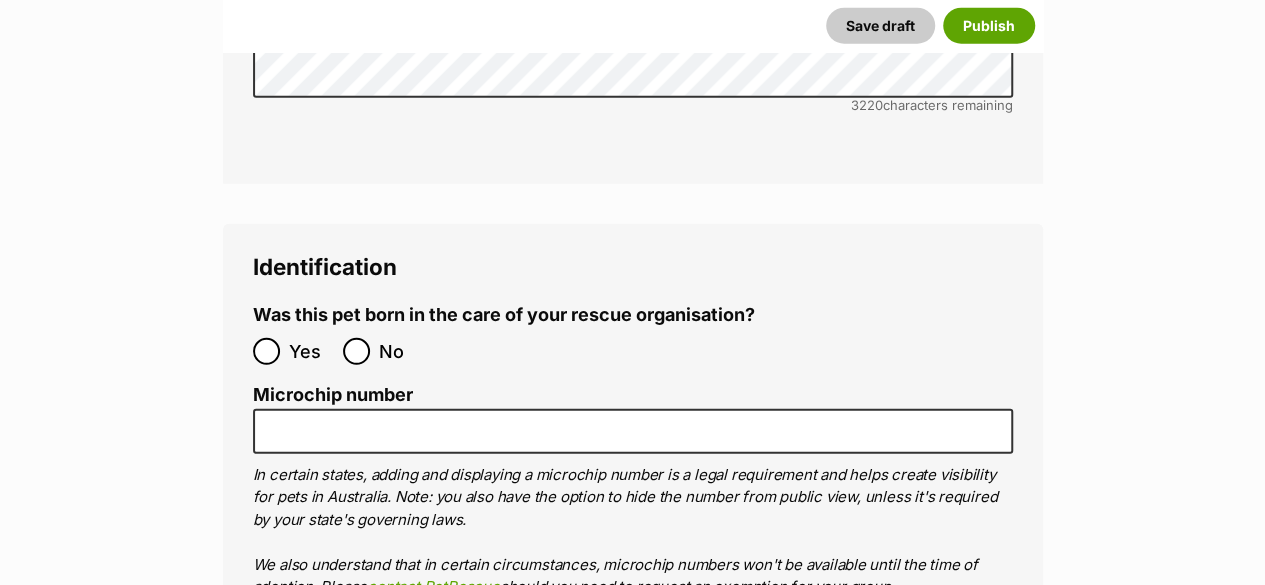 scroll, scrollTop: 6512, scrollLeft: 0, axis: vertical 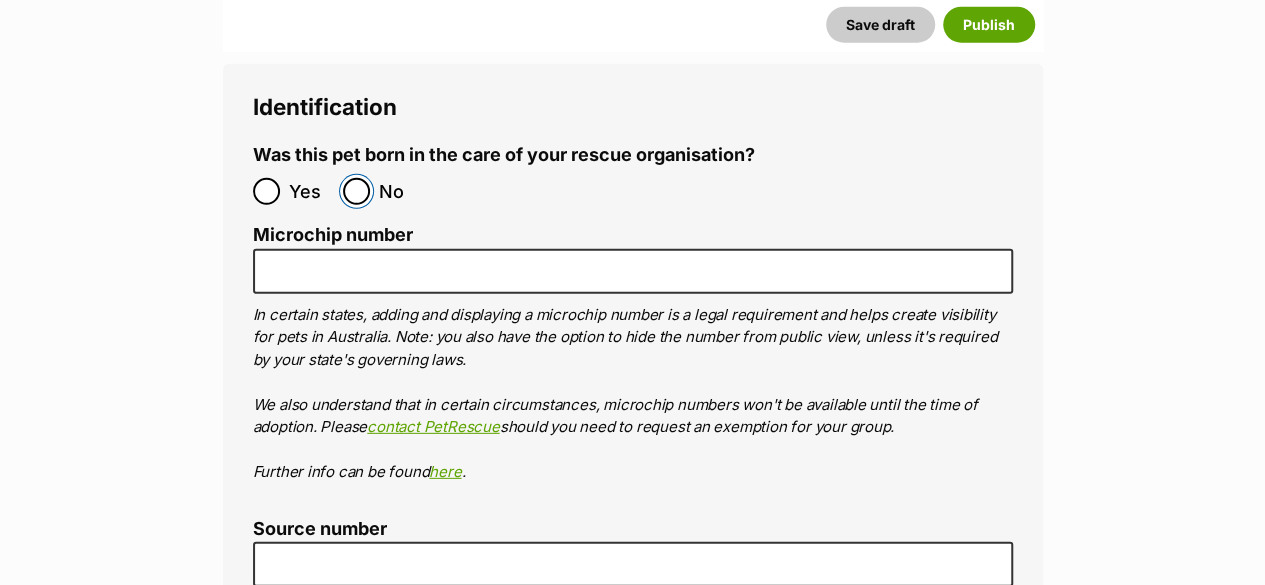 click on "No" at bounding box center (356, 191) 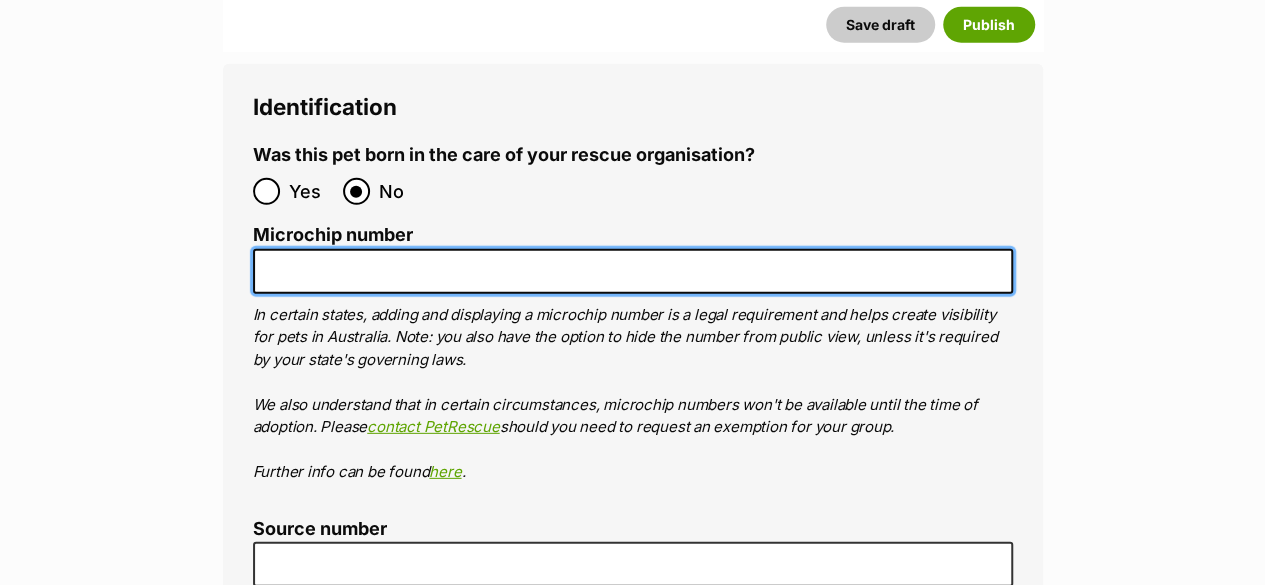 click on "Microchip number" at bounding box center [633, 271] 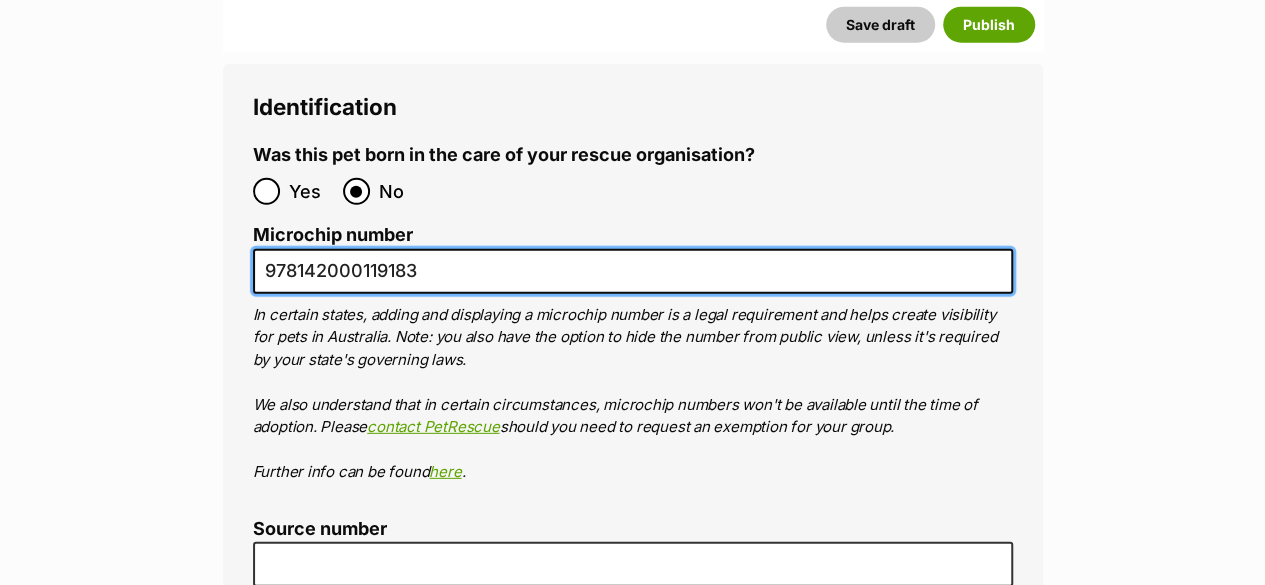 type on "978142000119183" 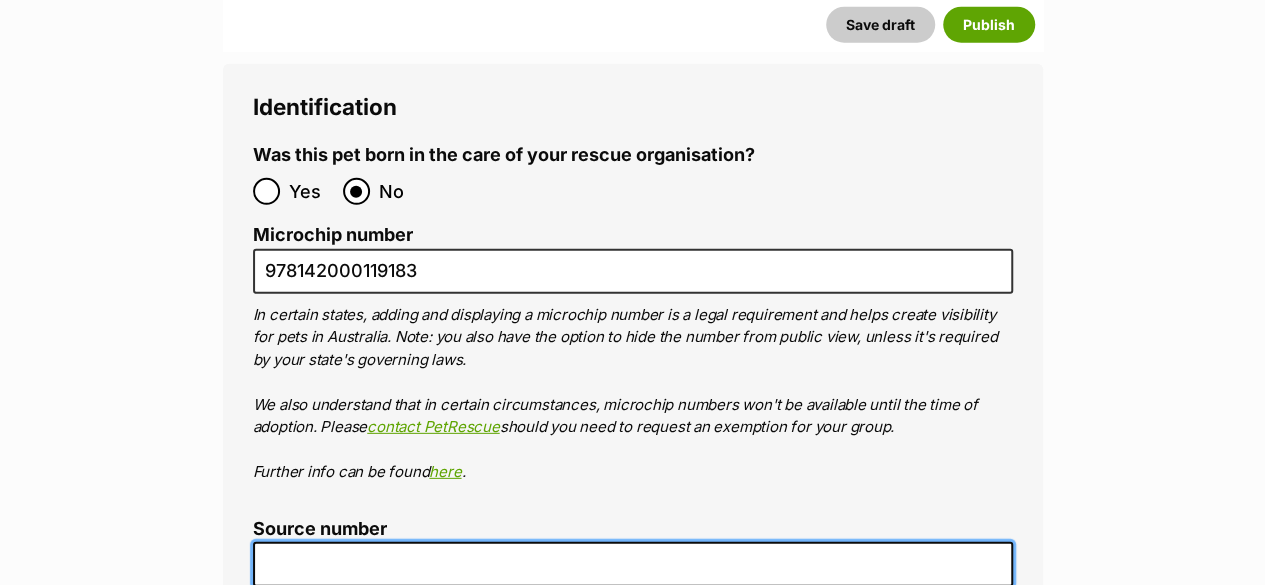 drag, startPoint x: 322, startPoint y: 563, endPoint x: 325, endPoint y: 549, distance: 14.3178215 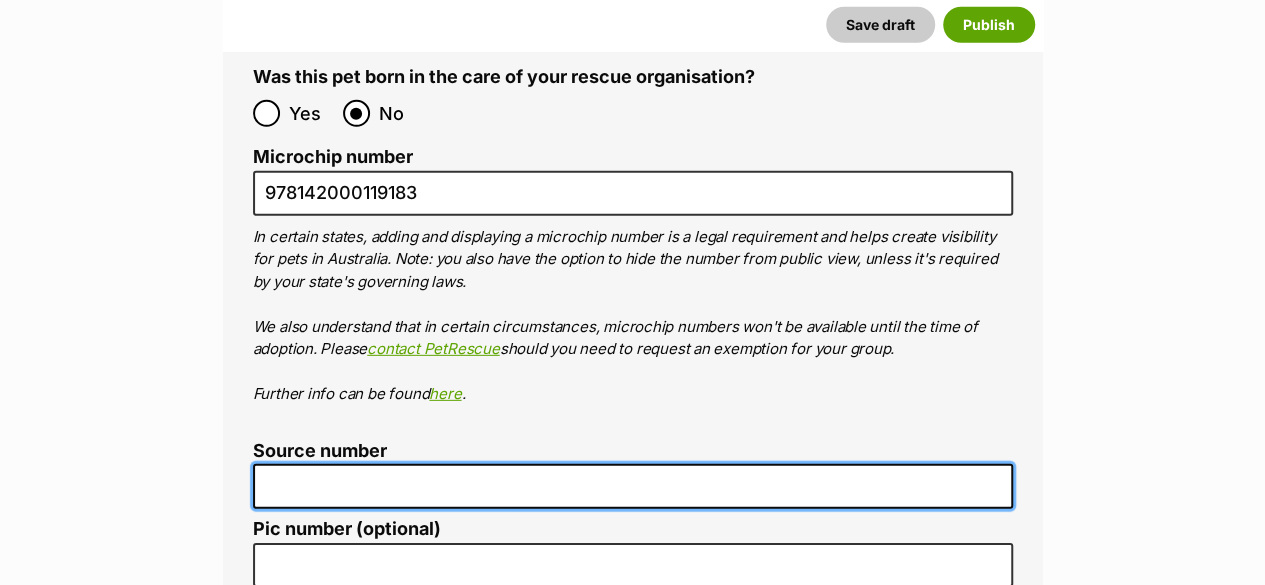 scroll, scrollTop: 6612, scrollLeft: 0, axis: vertical 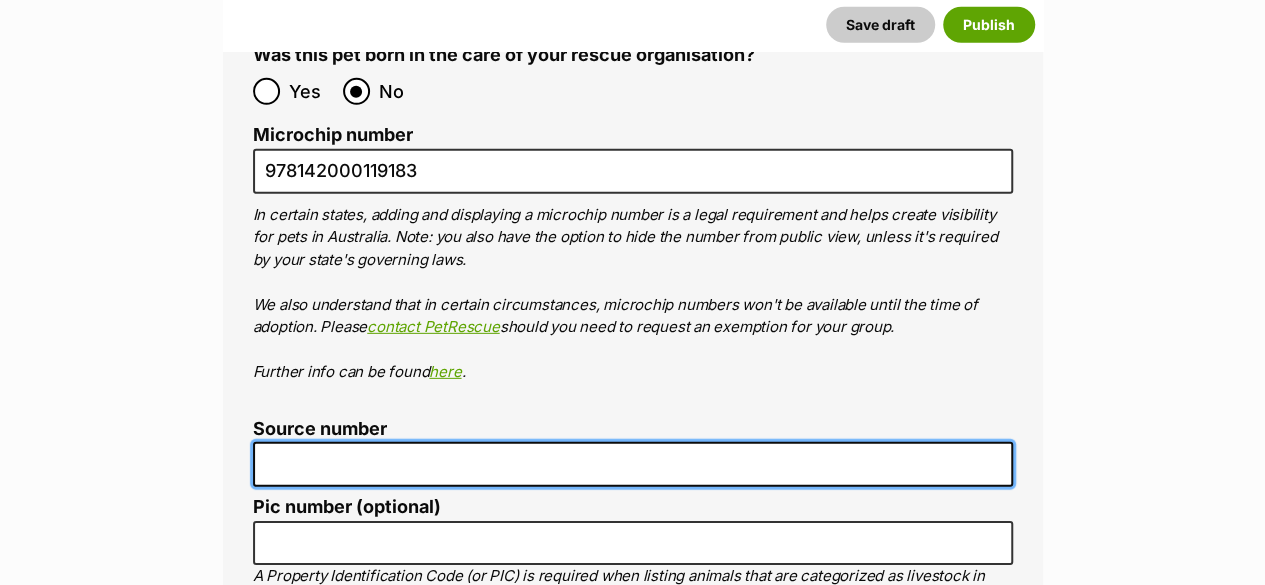click on "Source number" at bounding box center (633, 464) 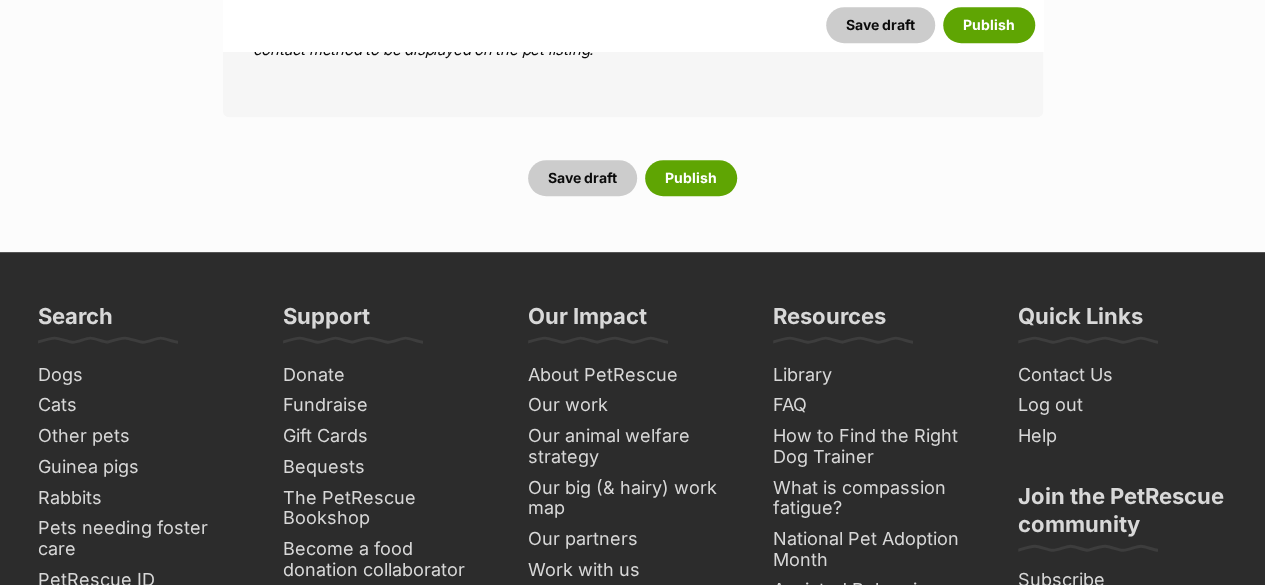 scroll, scrollTop: 8112, scrollLeft: 0, axis: vertical 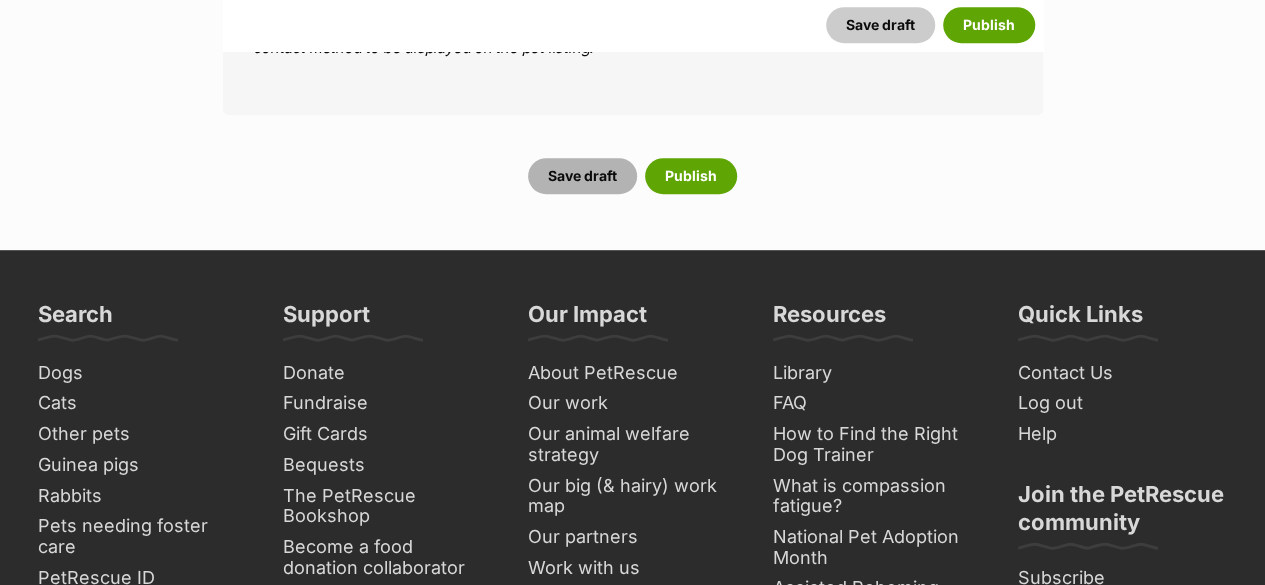 click on "Save draft" at bounding box center (582, 176) 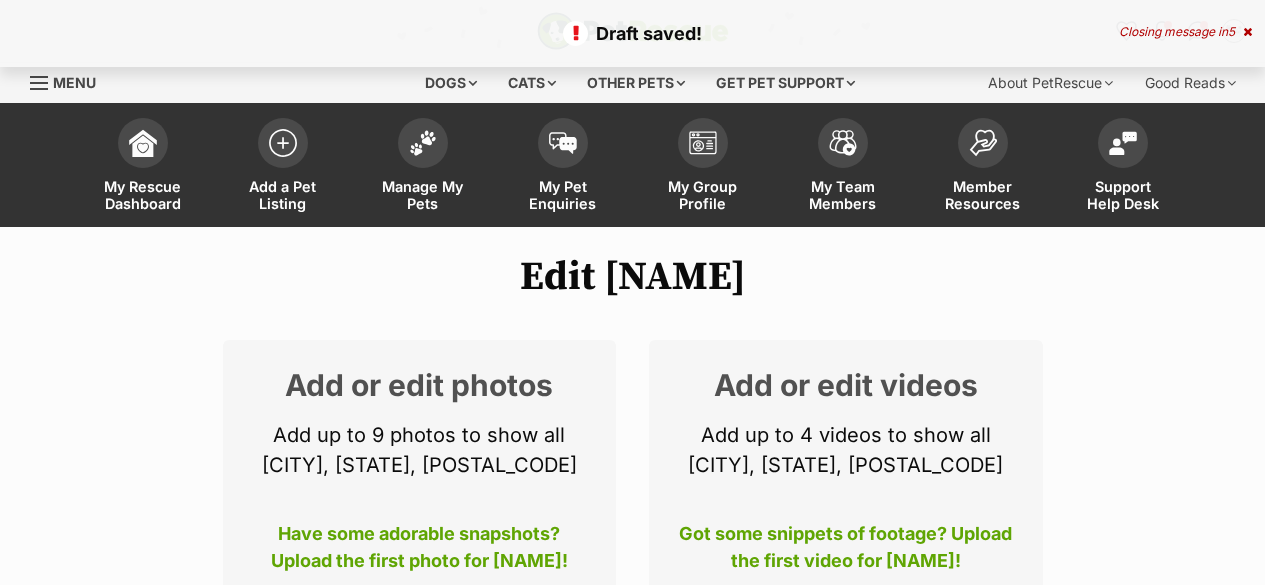 scroll, scrollTop: 300, scrollLeft: 0, axis: vertical 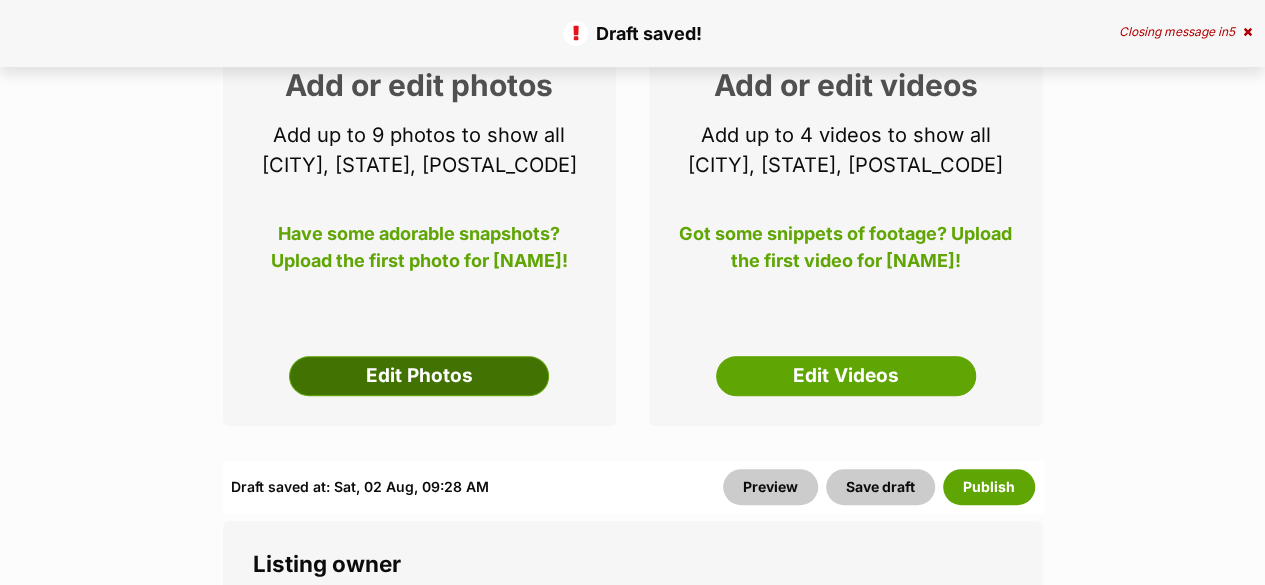 click on "Edit Photos" at bounding box center (419, 376) 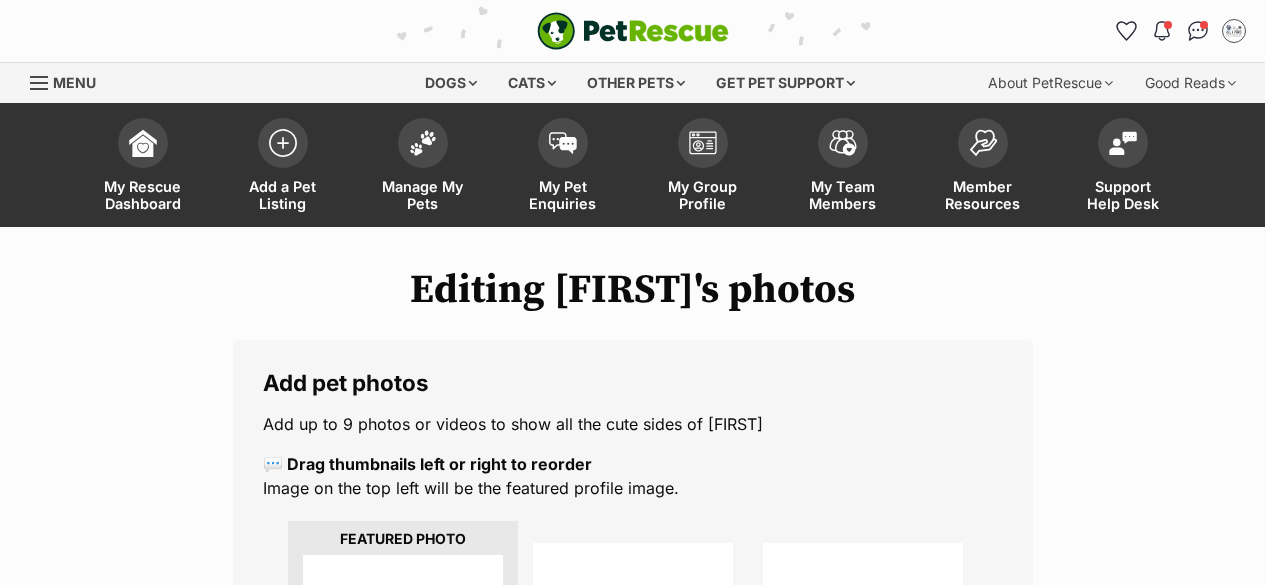 scroll, scrollTop: 0, scrollLeft: 0, axis: both 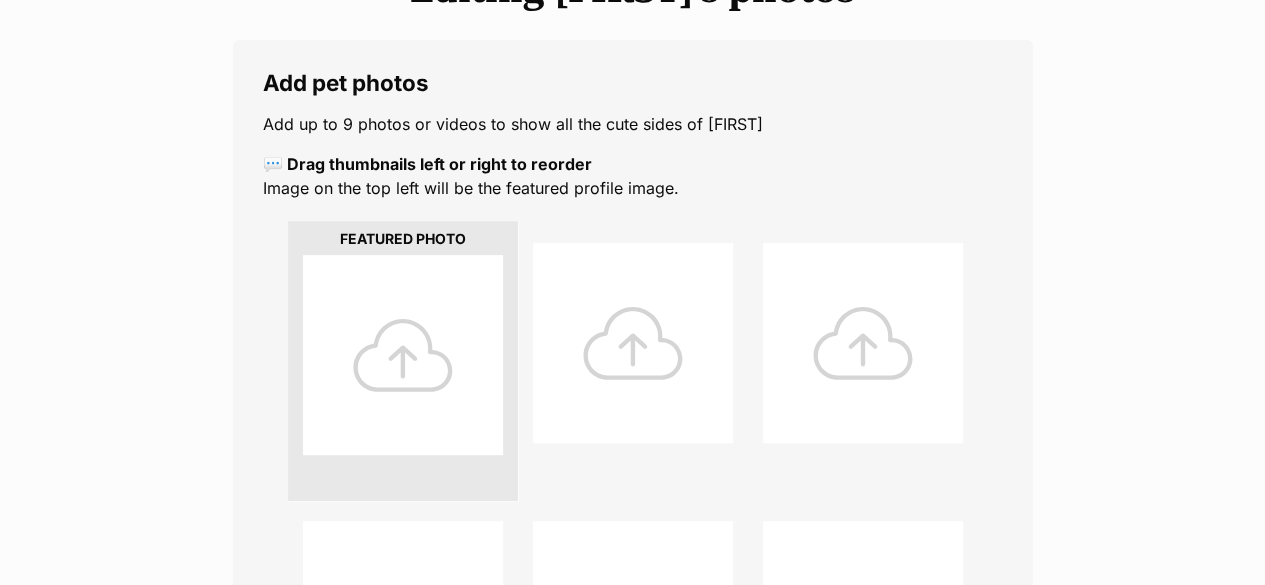 click at bounding box center [403, 355] 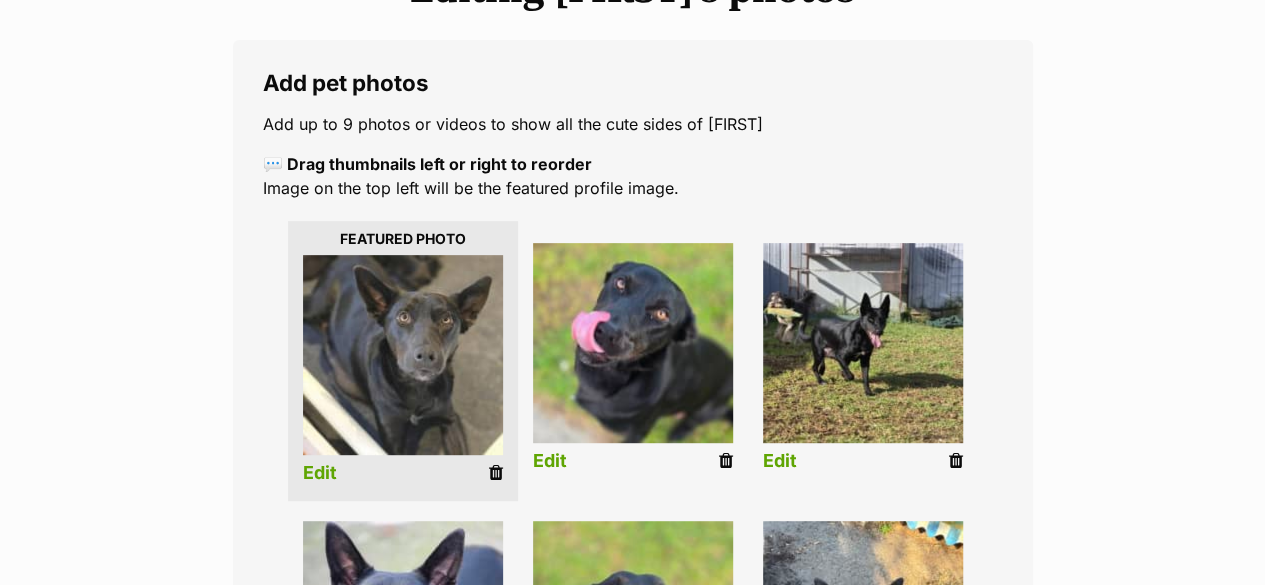 click on "Edit" at bounding box center (320, 473) 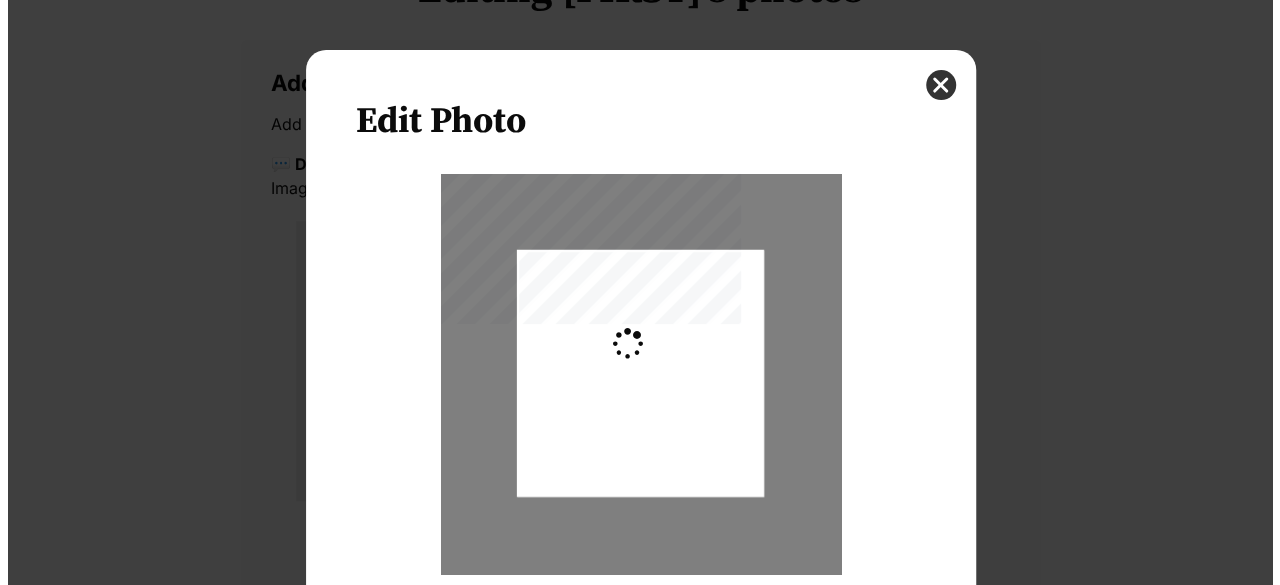 scroll, scrollTop: 0, scrollLeft: 0, axis: both 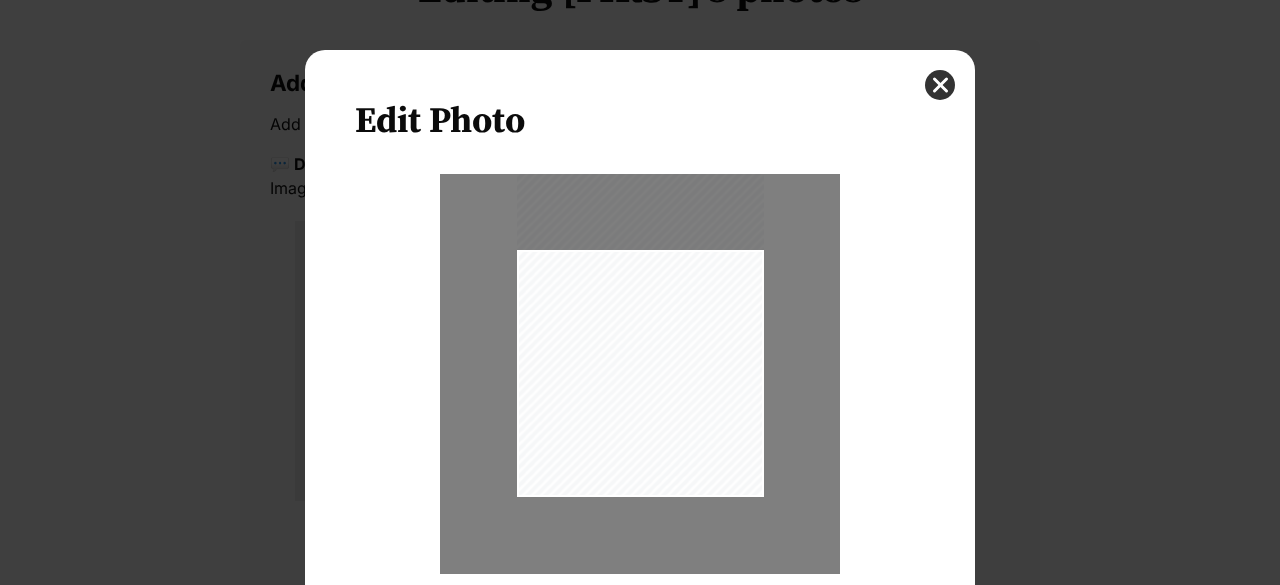 drag, startPoint x: 681, startPoint y: 385, endPoint x: 686, endPoint y: 299, distance: 86.145226 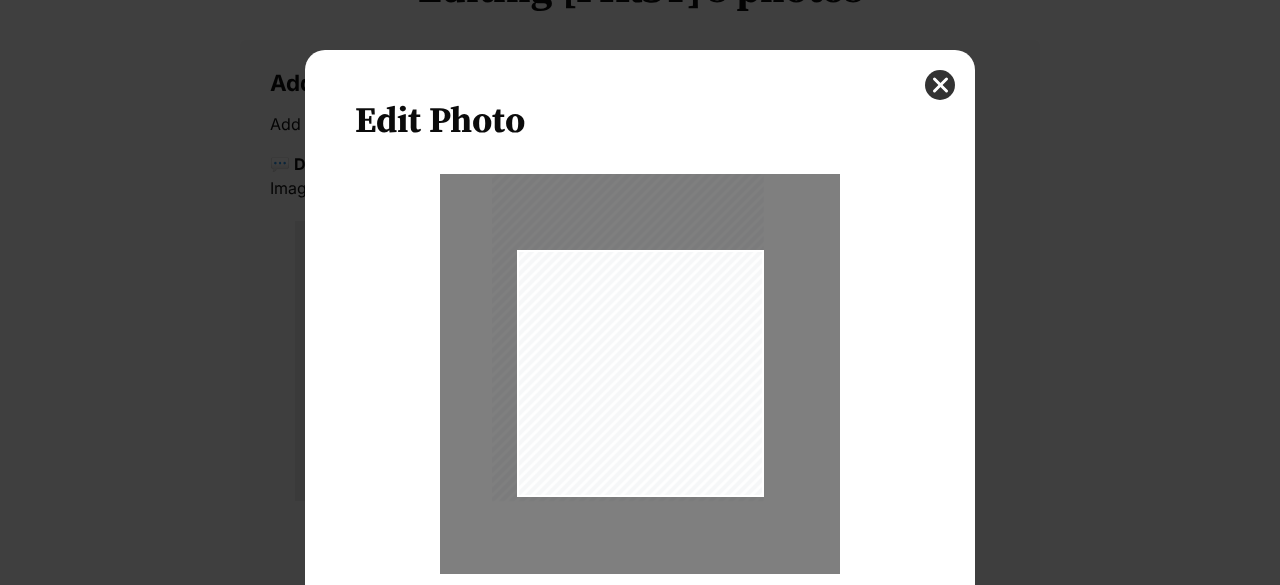 drag, startPoint x: 664, startPoint y: 387, endPoint x: 605, endPoint y: 378, distance: 59.682495 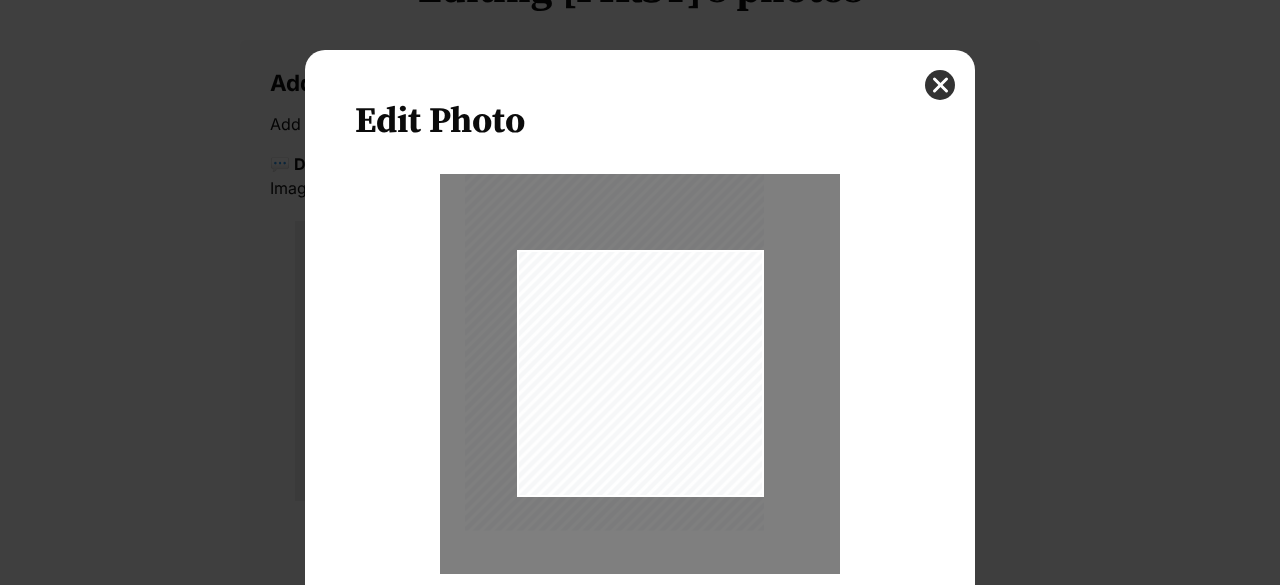drag, startPoint x: 674, startPoint y: 388, endPoint x: 635, endPoint y: 405, distance: 42.544094 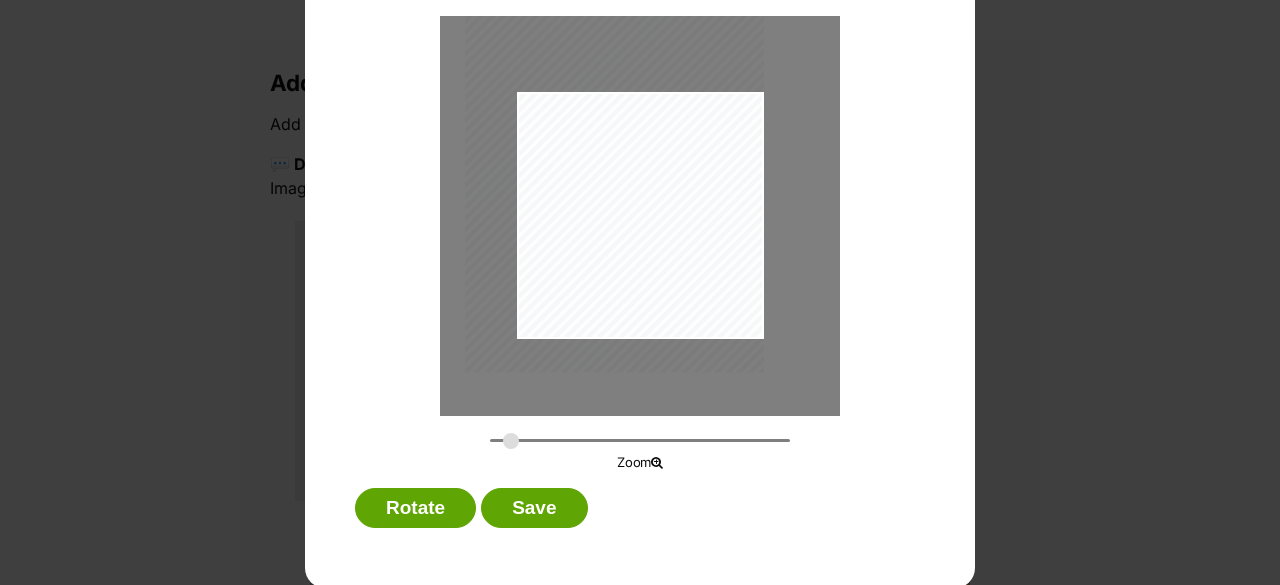 scroll, scrollTop: 160, scrollLeft: 0, axis: vertical 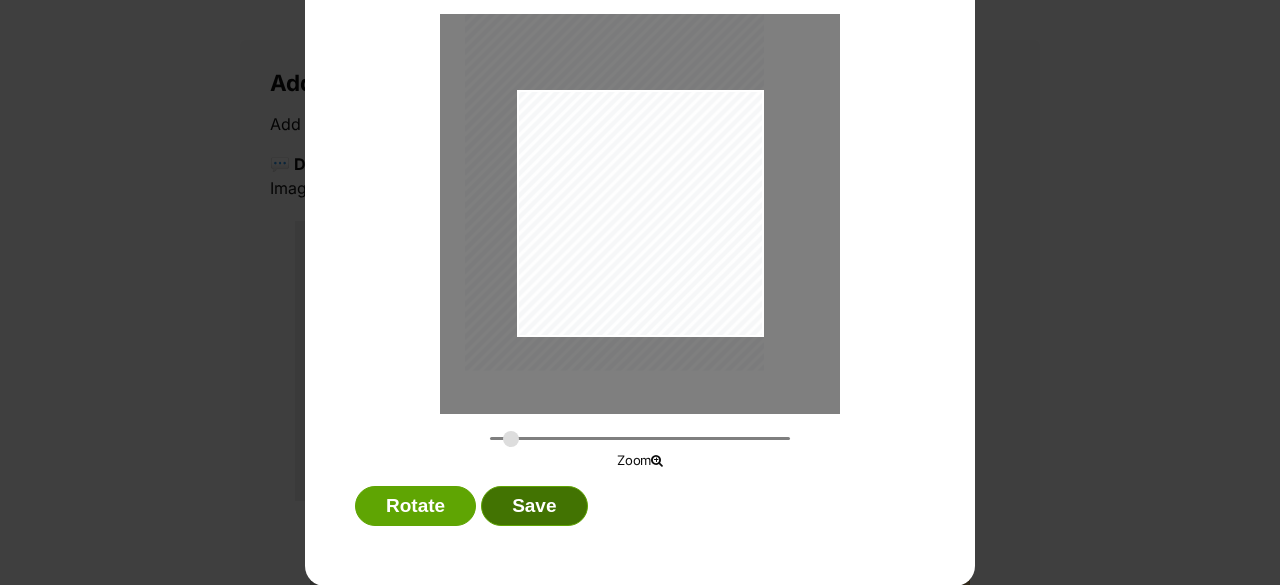 click on "Save" at bounding box center [534, 506] 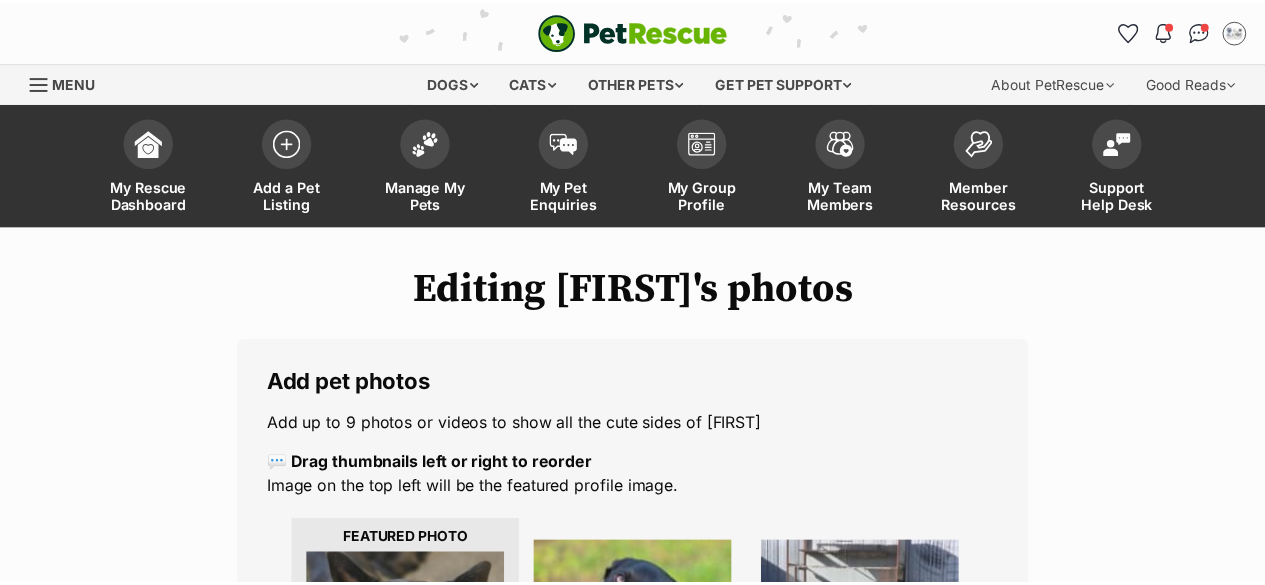 scroll, scrollTop: 300, scrollLeft: 0, axis: vertical 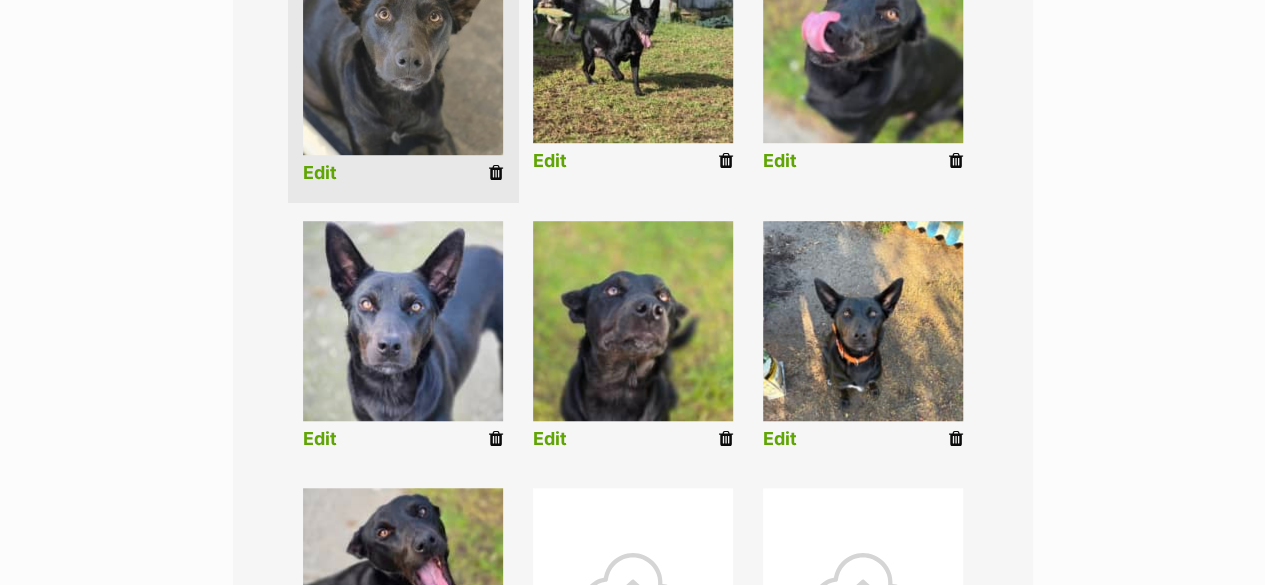 click at bounding box center [496, 173] 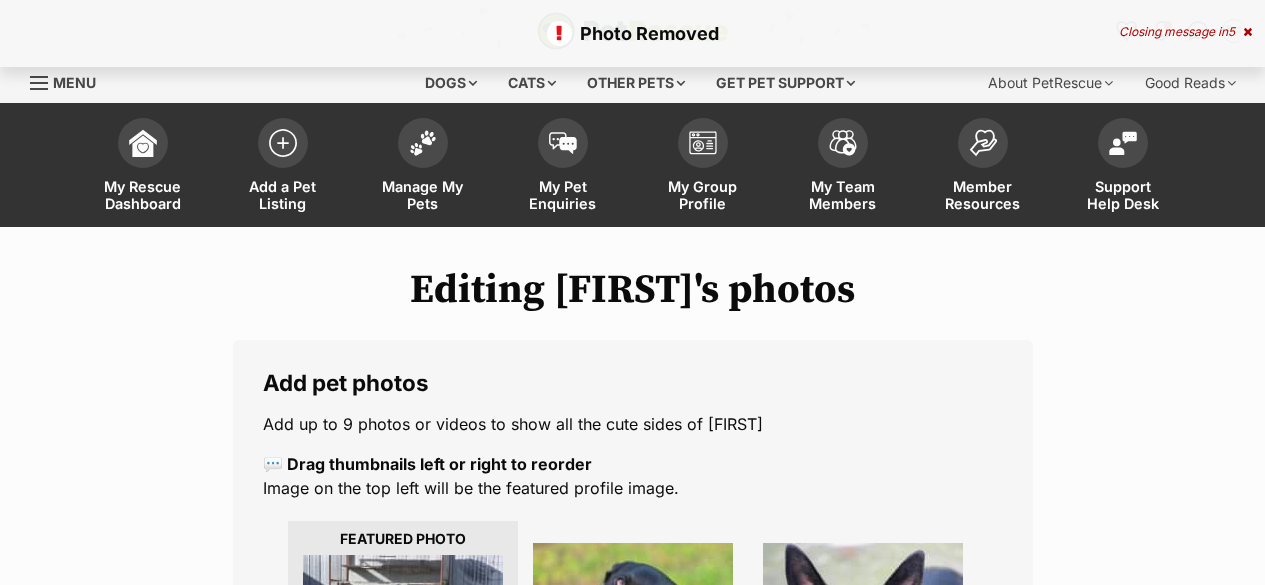 scroll, scrollTop: 530, scrollLeft: 0, axis: vertical 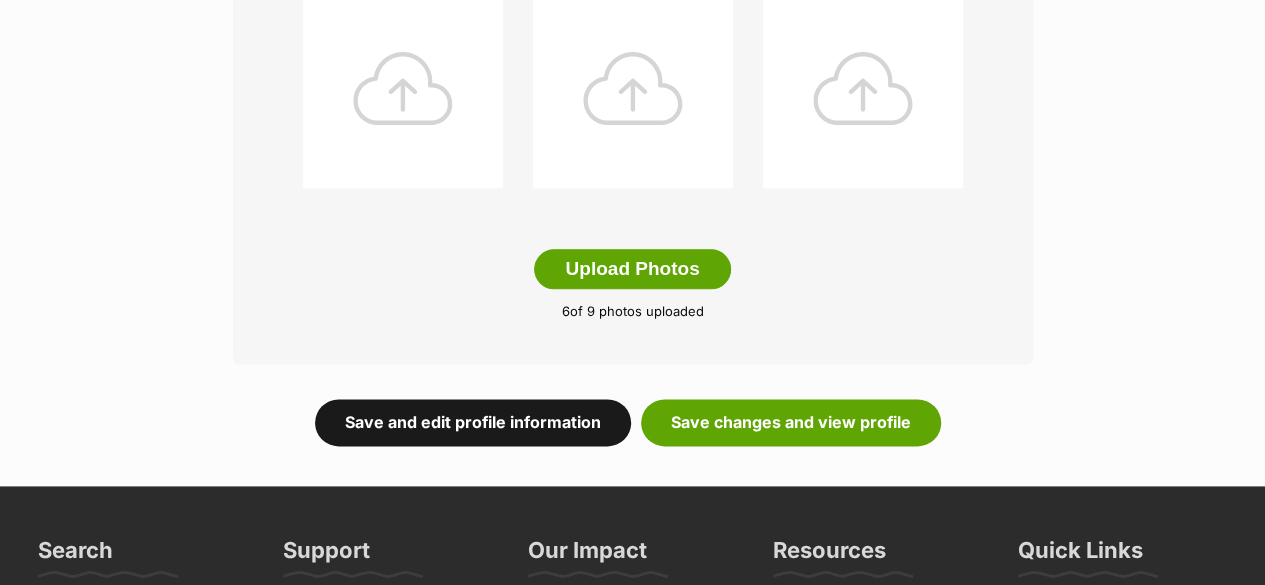click on "Save and edit profile information" at bounding box center (473, 422) 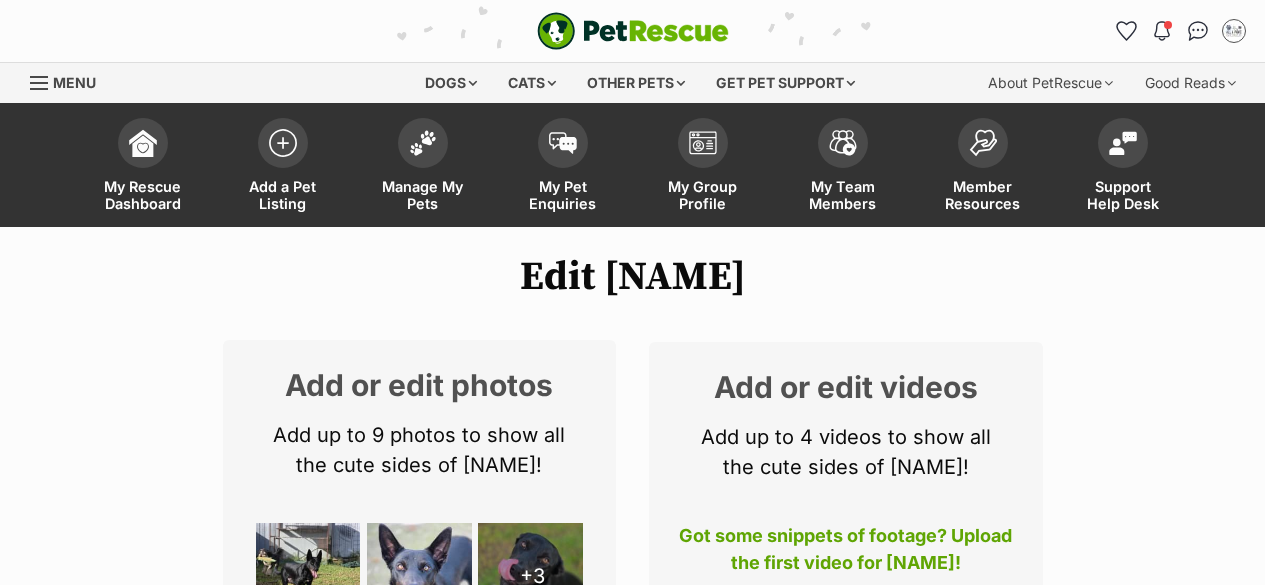 scroll, scrollTop: 0, scrollLeft: 0, axis: both 